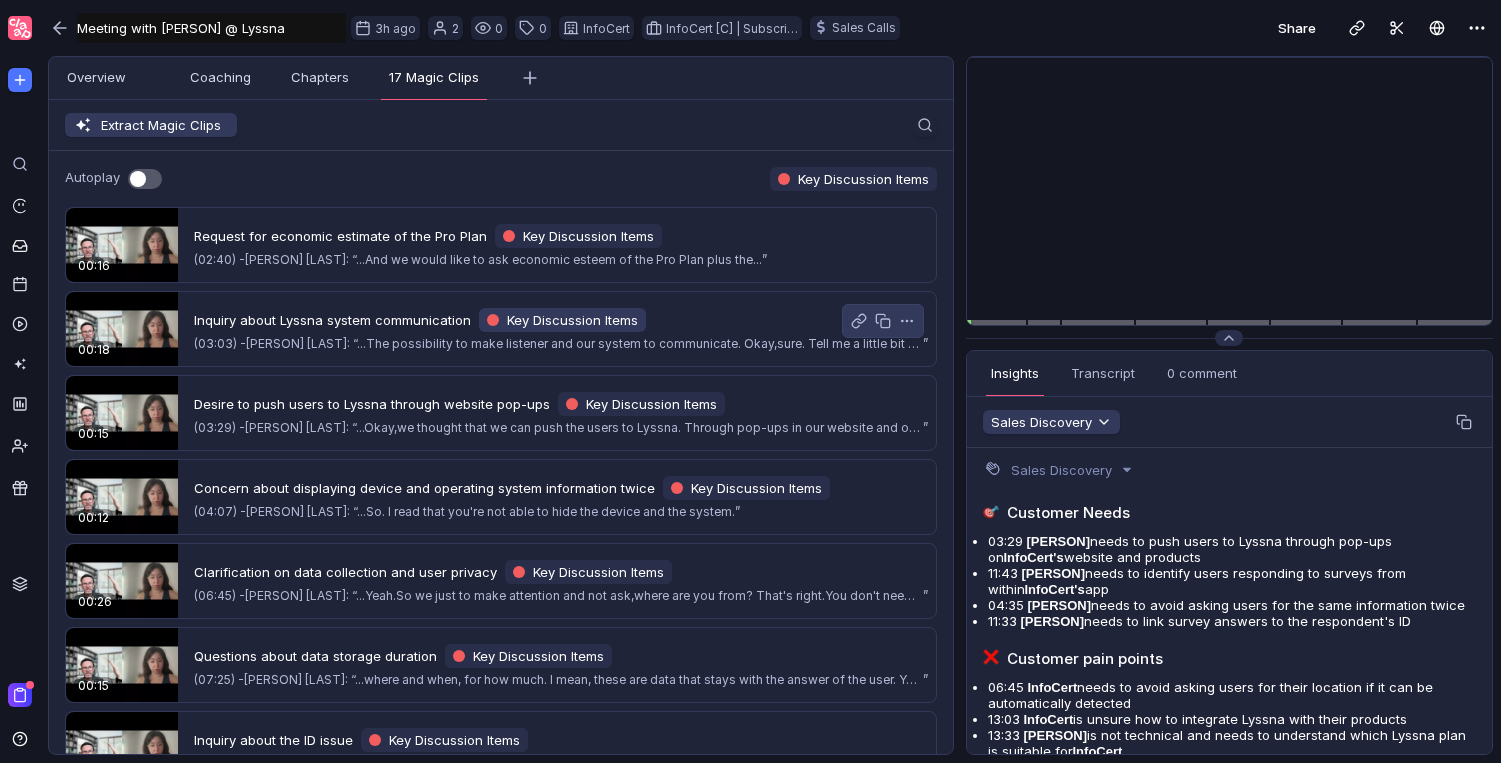 scroll, scrollTop: 0, scrollLeft: 0, axis: both 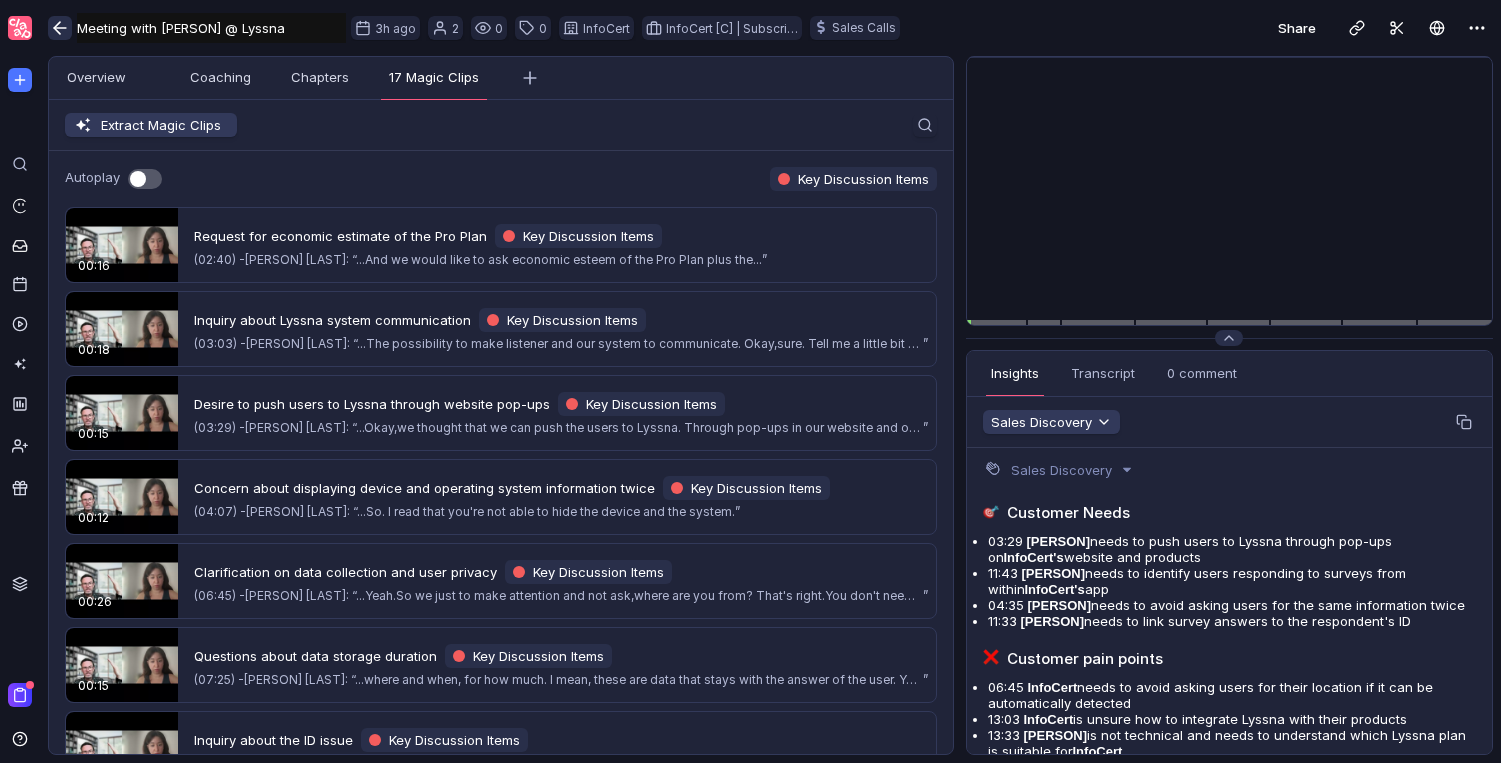 click at bounding box center [60, 28] 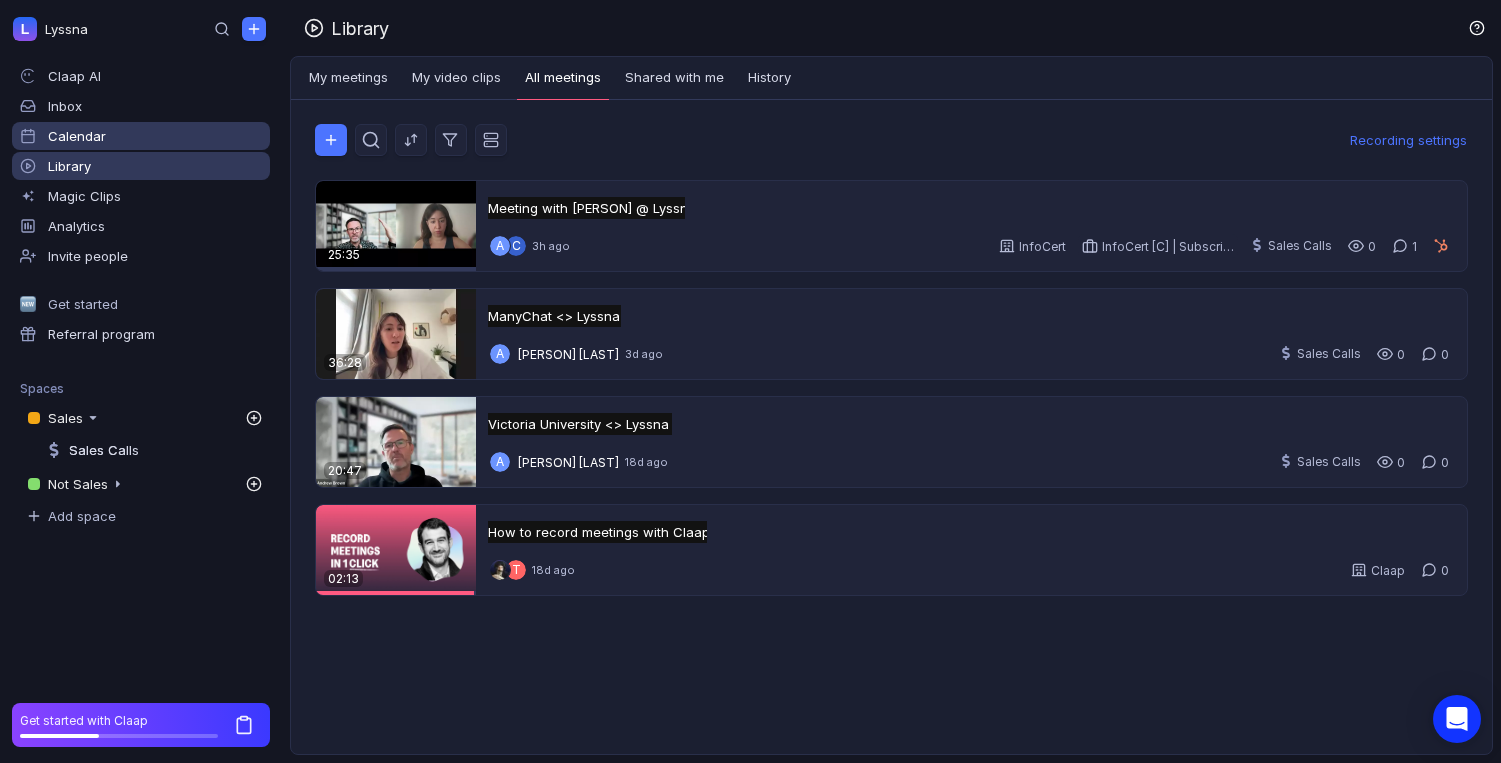 click on "Calendar" at bounding box center (77, 136) 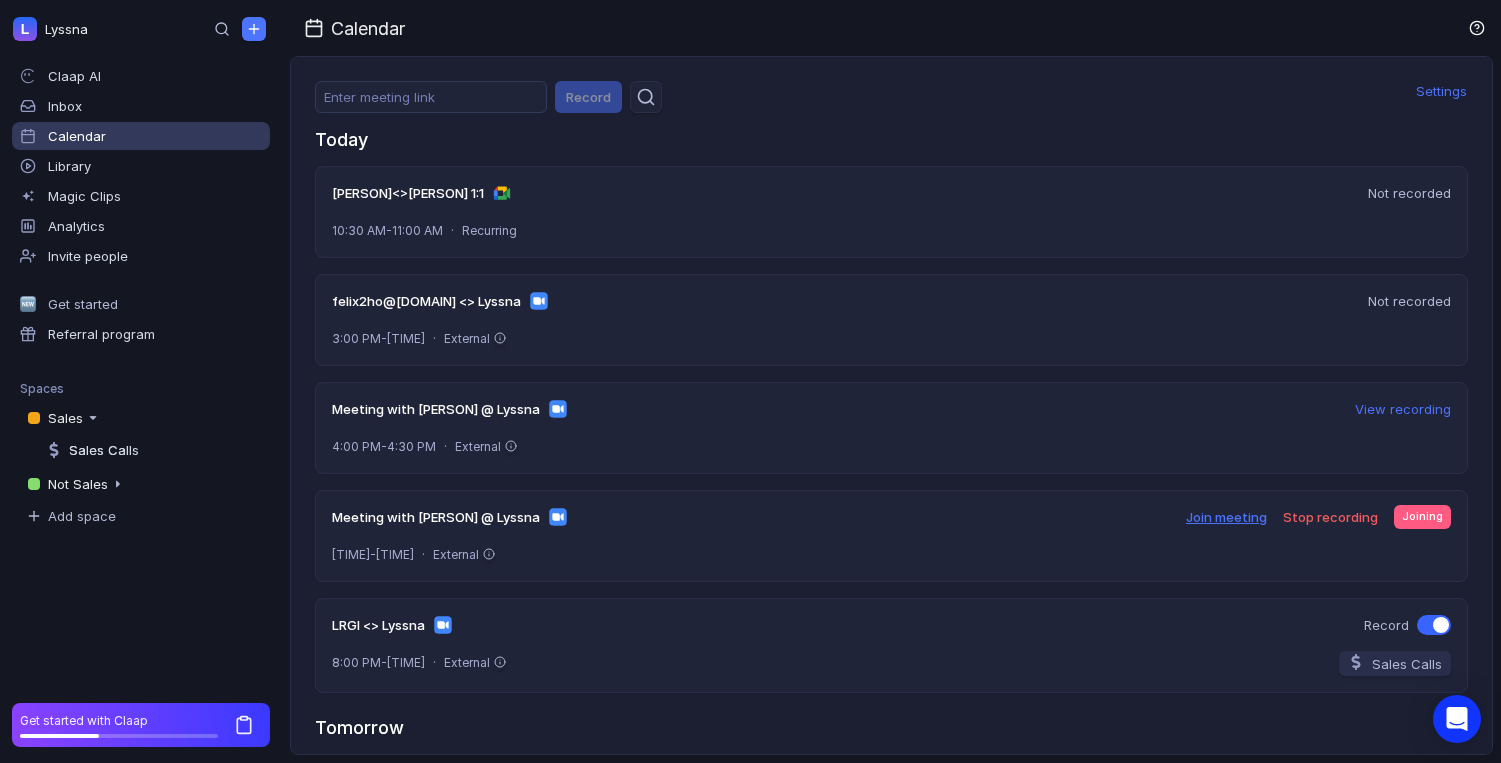 click on "Join meeting" at bounding box center (1226, 517) 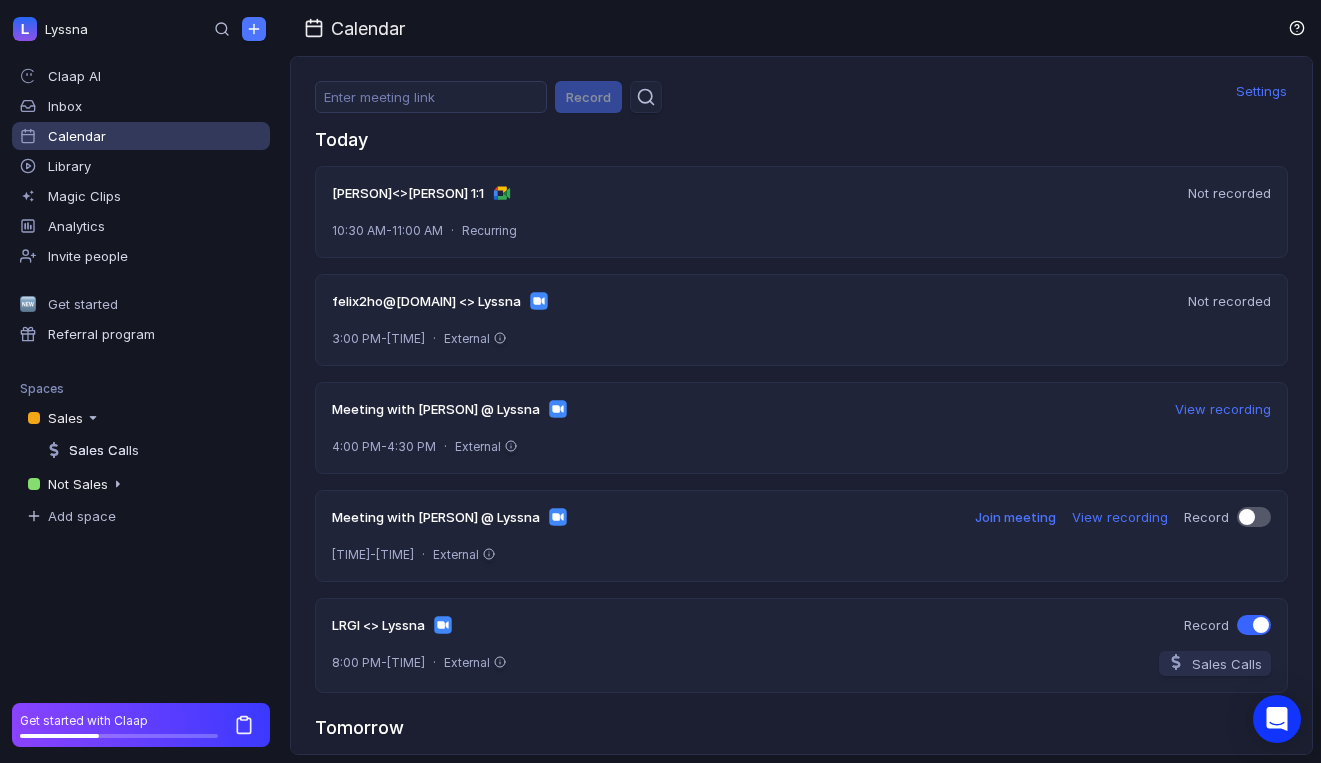 click on "View recording" at bounding box center (1120, 517) 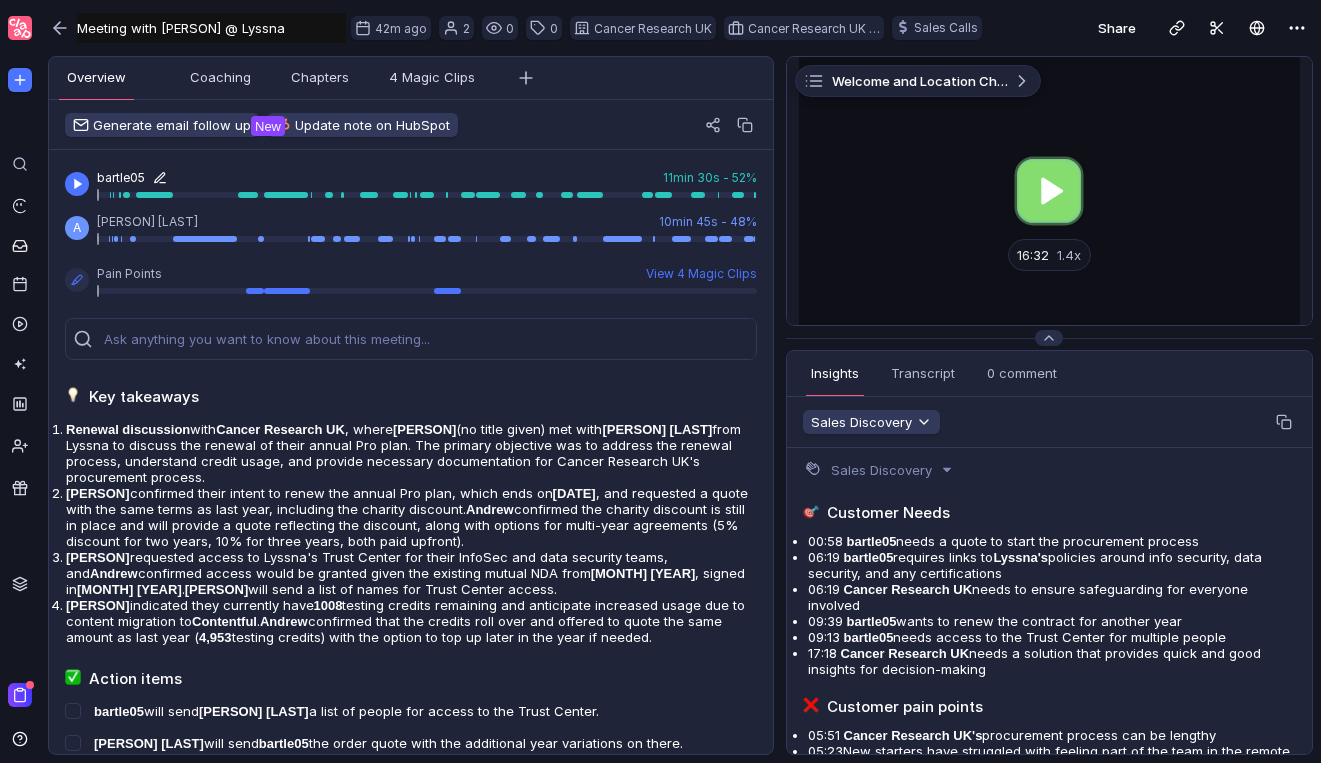 click at bounding box center [160, 178] 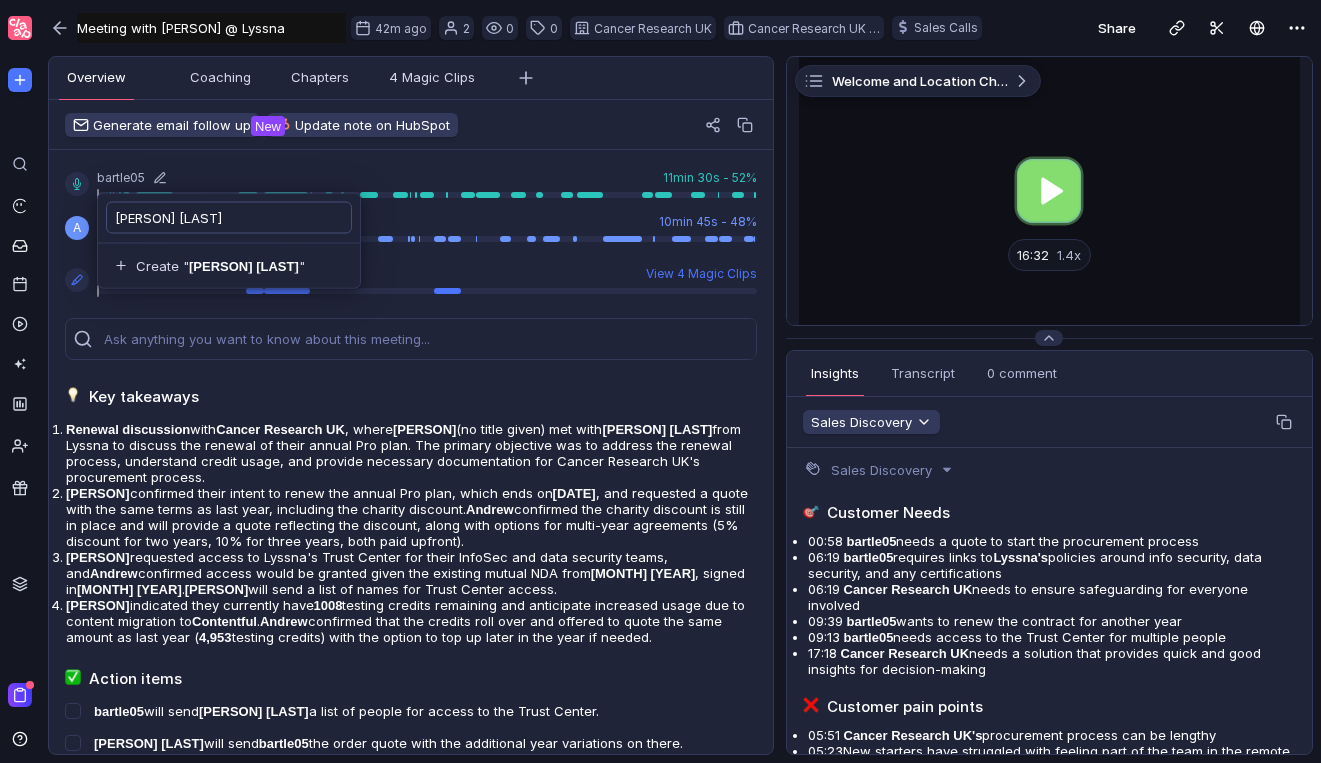 type on "[PERSON] [LAST]" 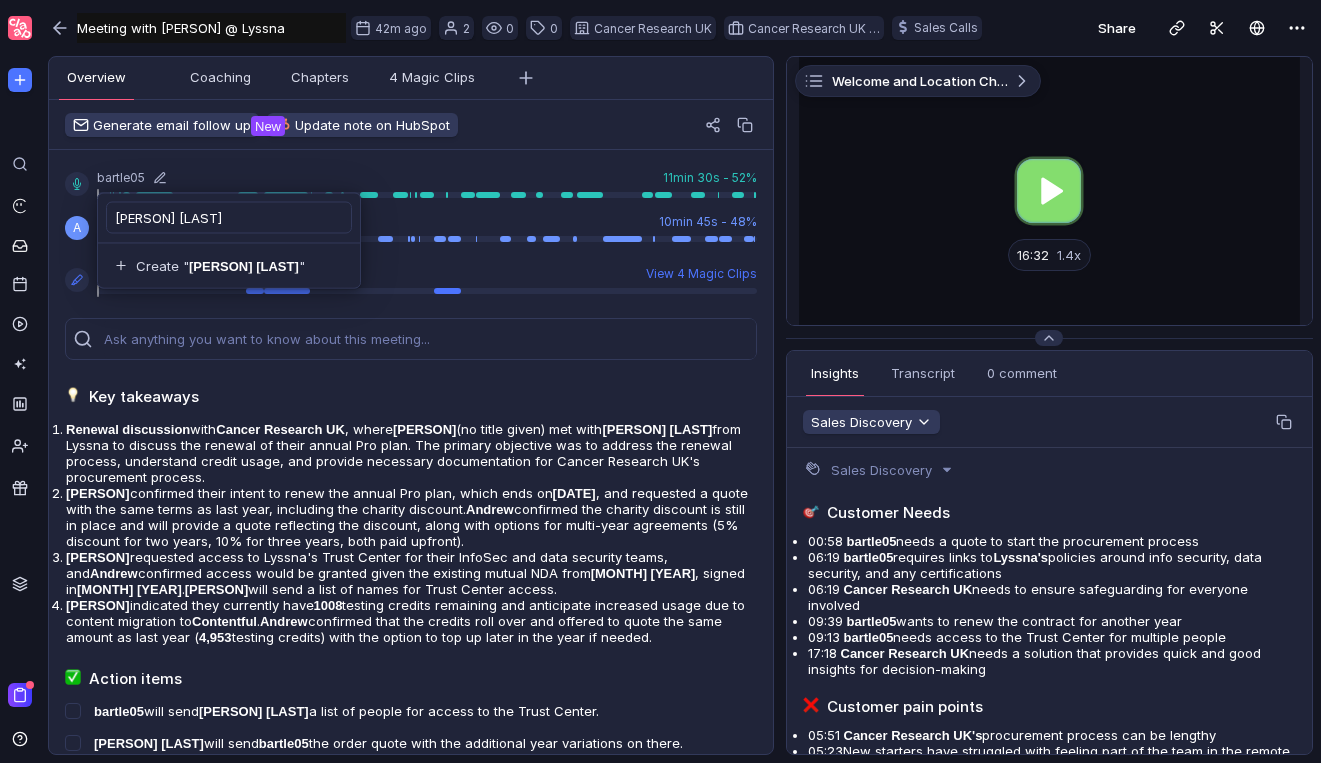 click on "Generate email follow up New Update note on HubSpot" at bounding box center [411, 125] 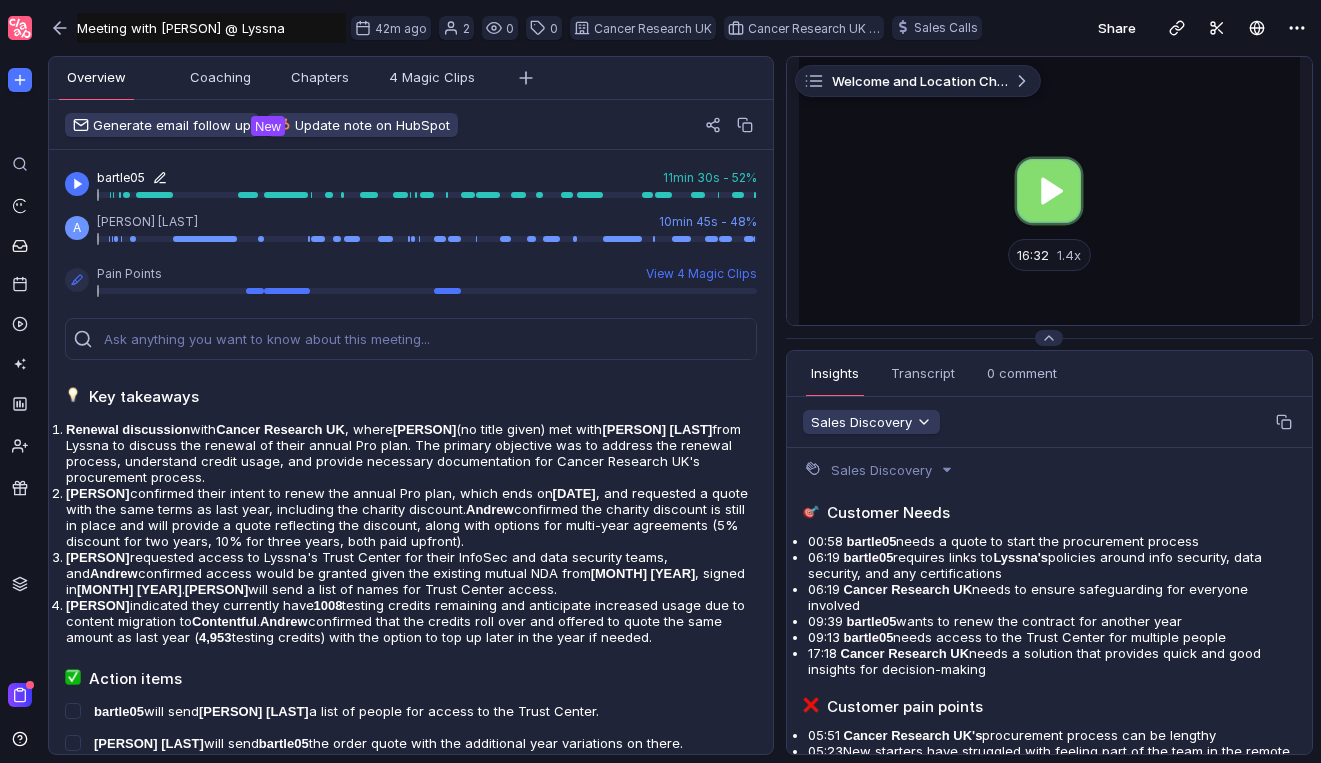 click at bounding box center (160, 177) 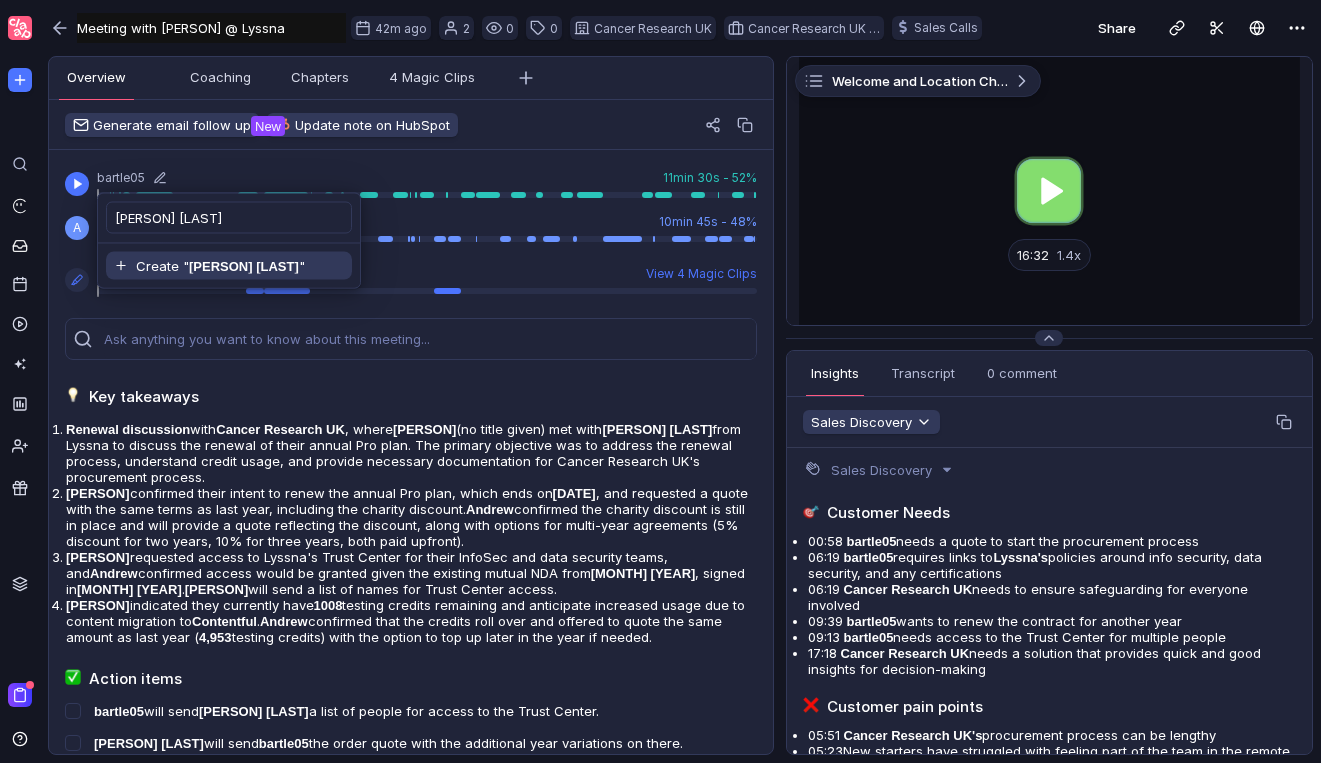 type on "[PERSON] [LAST]" 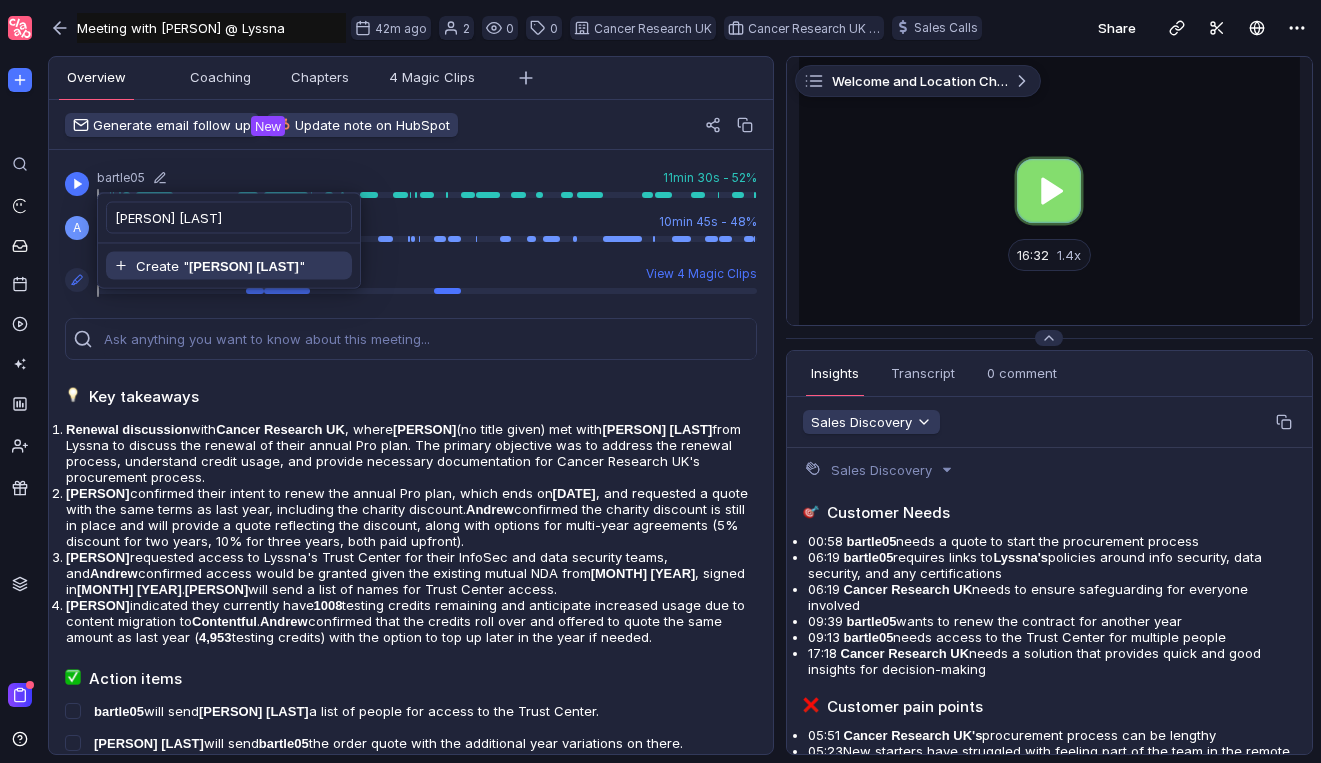 click on "[PERSON] [LAST]" at bounding box center [244, 266] 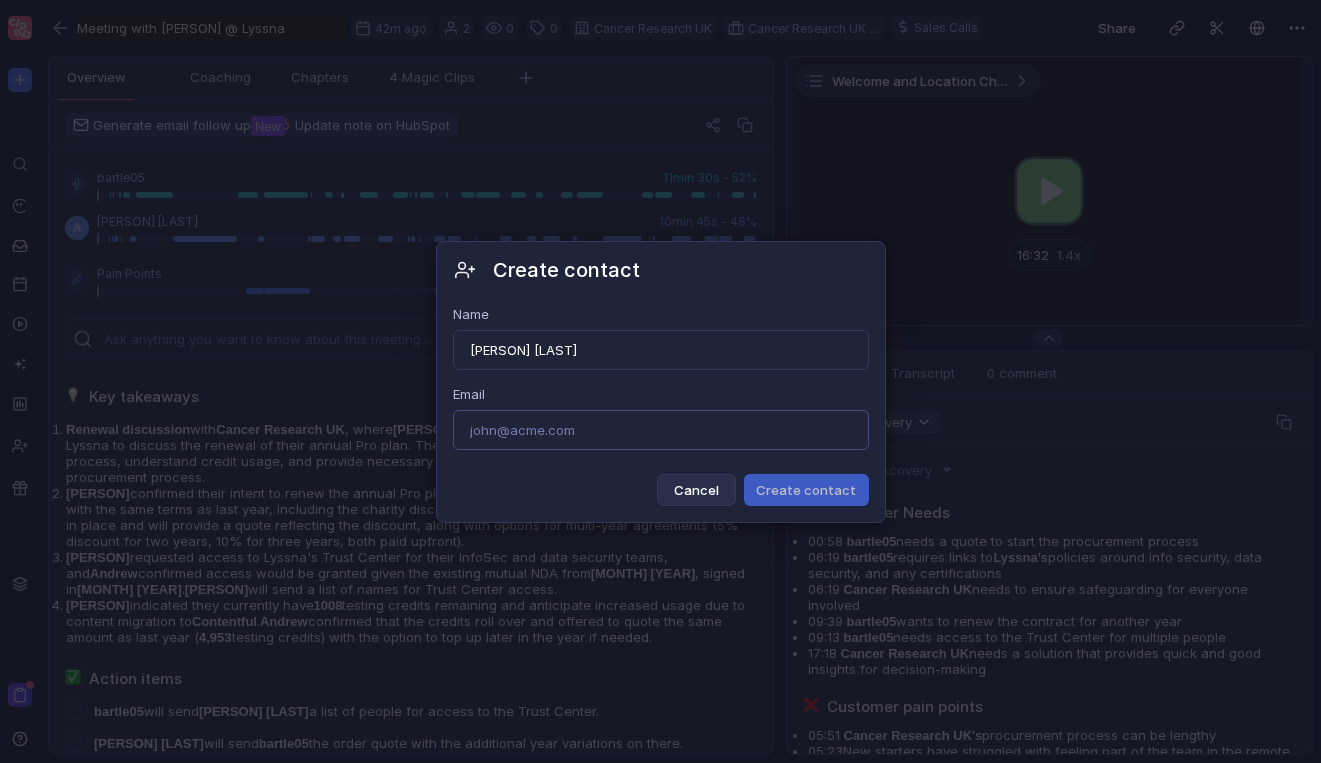 click on "Email" at bounding box center [661, 430] 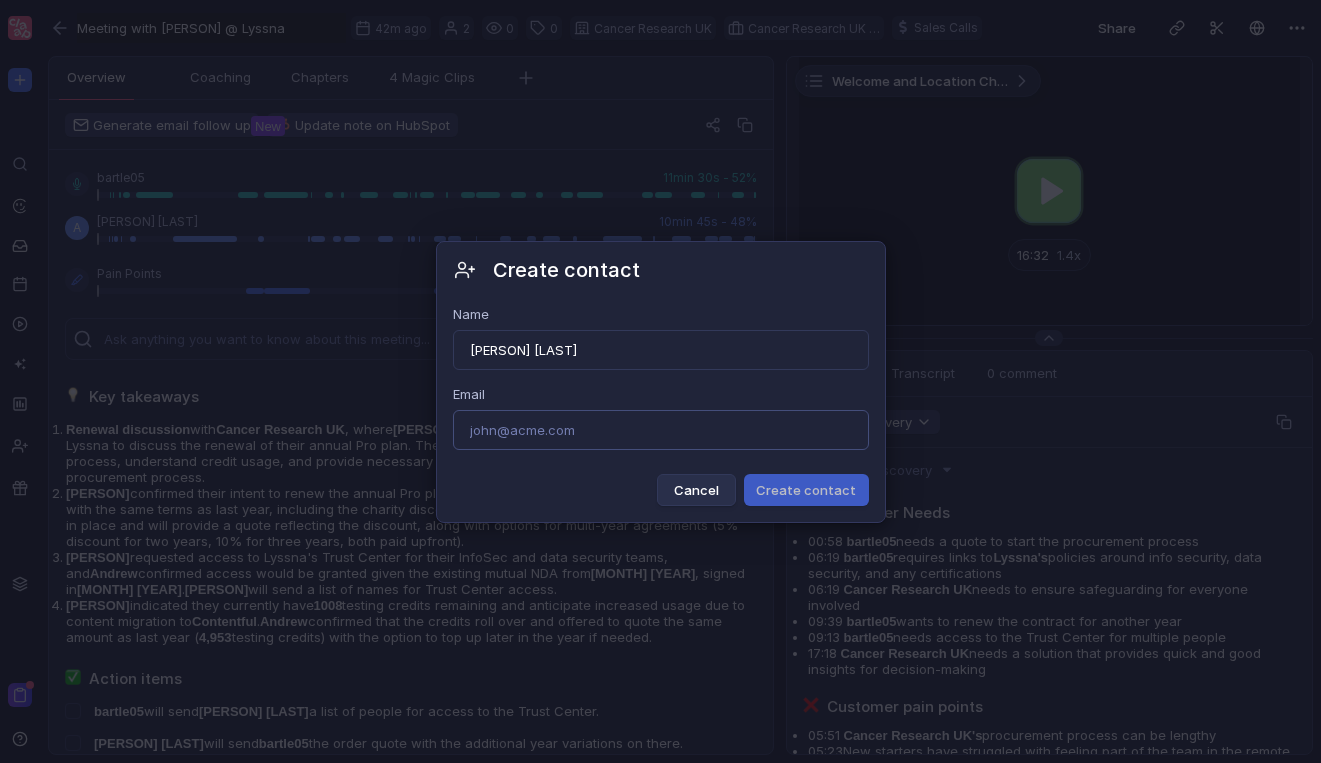 click on "Email" at bounding box center [661, 430] 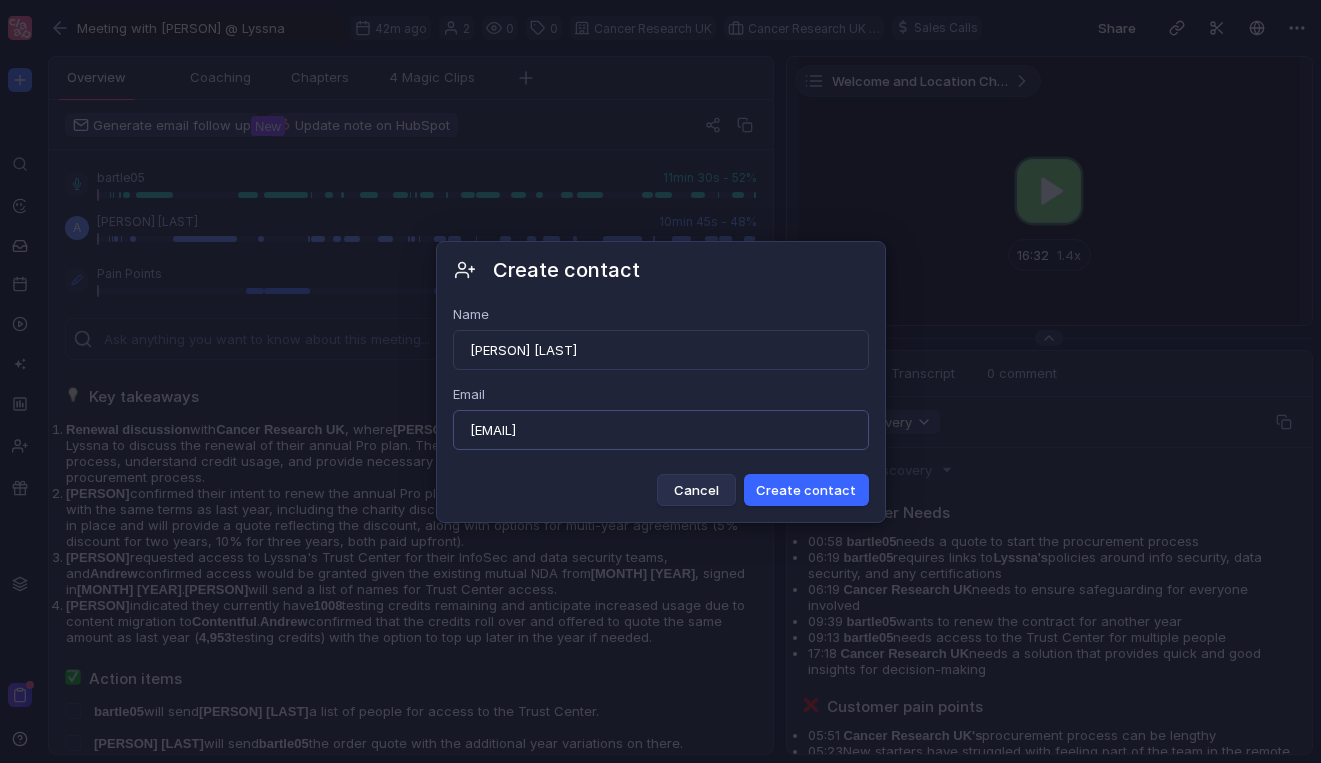 type on "[EMAIL]" 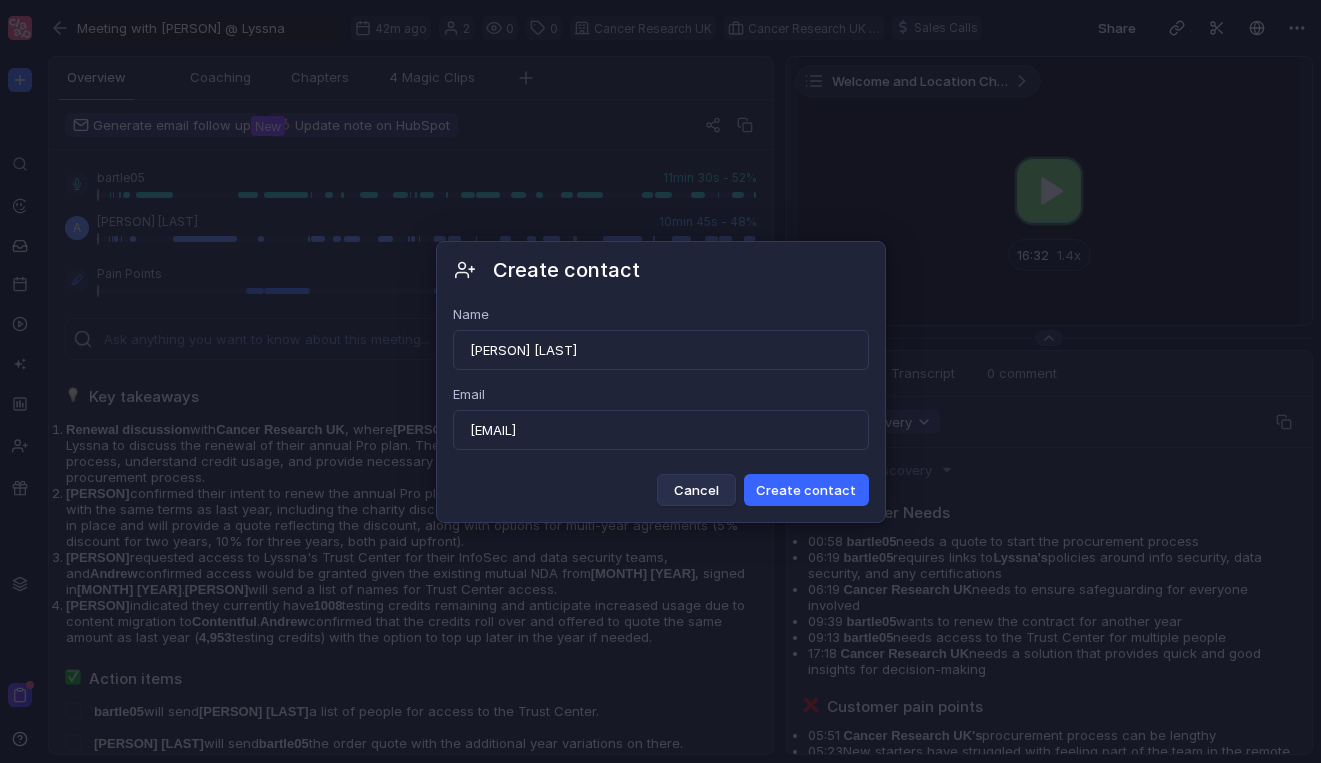 click on "Create contact" at bounding box center (806, 490) 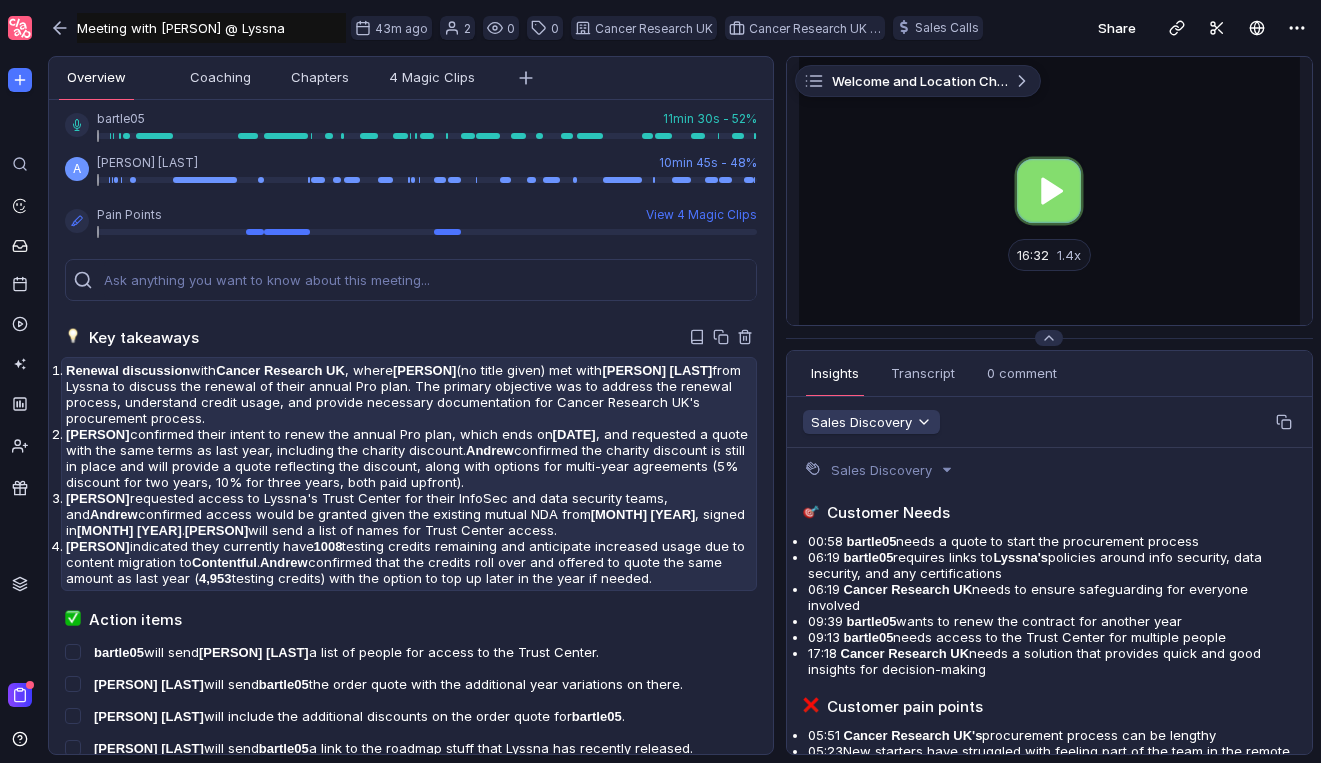 scroll, scrollTop: 0, scrollLeft: 0, axis: both 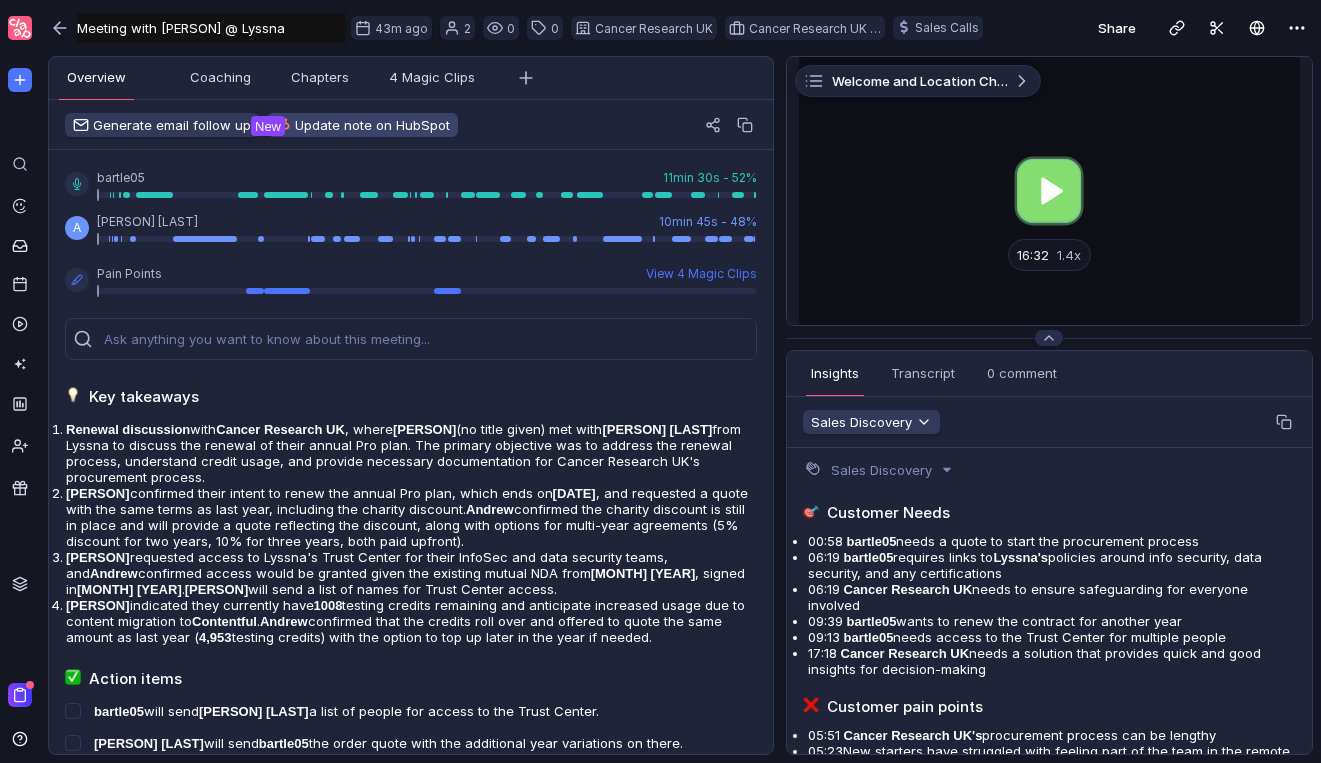 click on "Update note on HubSpot" at bounding box center (162, 125) 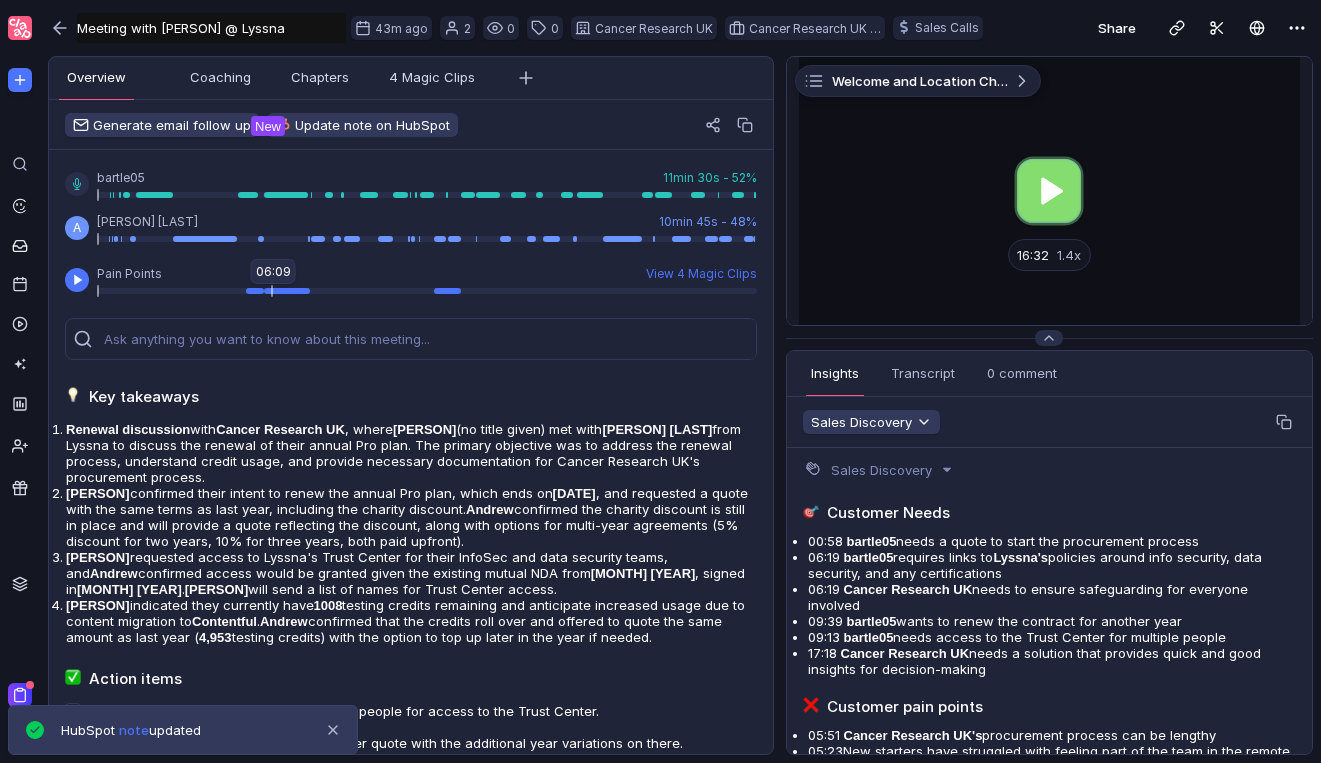 click at bounding box center (427, 291) 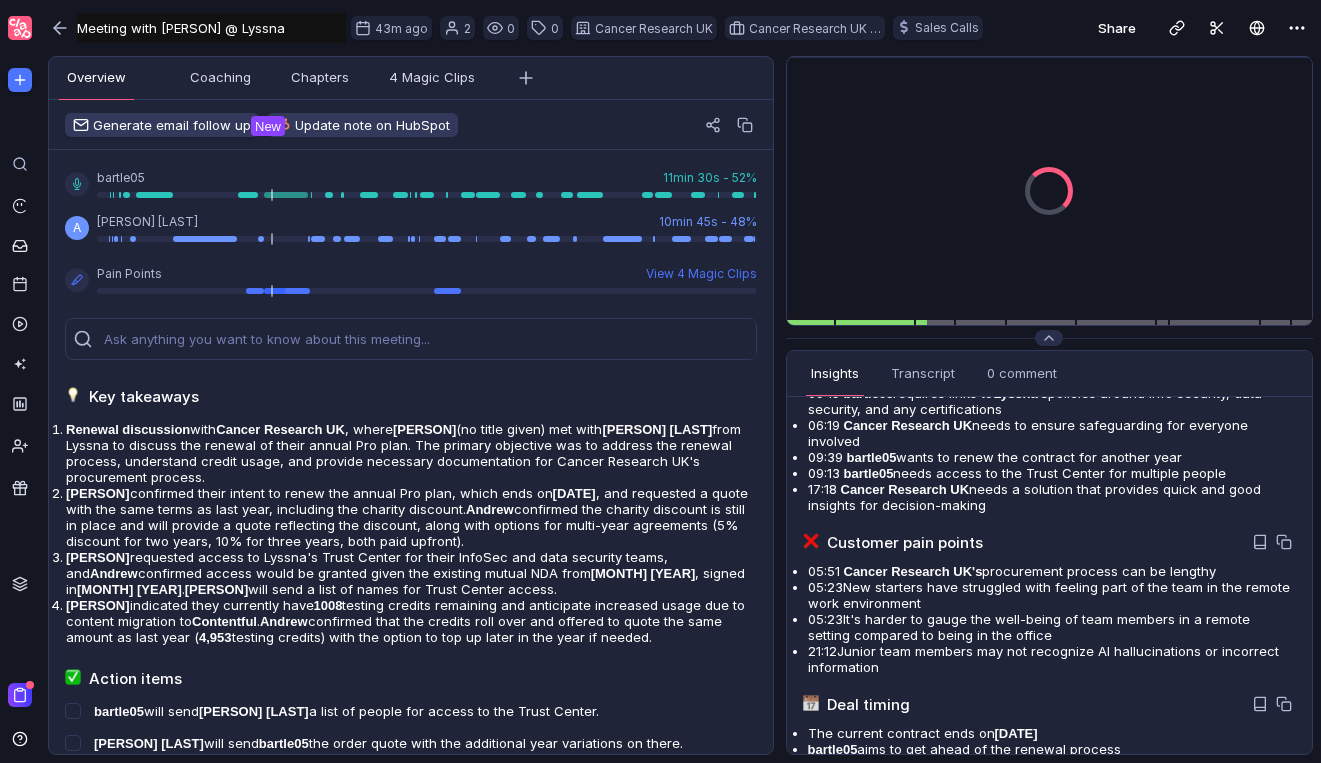 scroll, scrollTop: 0, scrollLeft: 0, axis: both 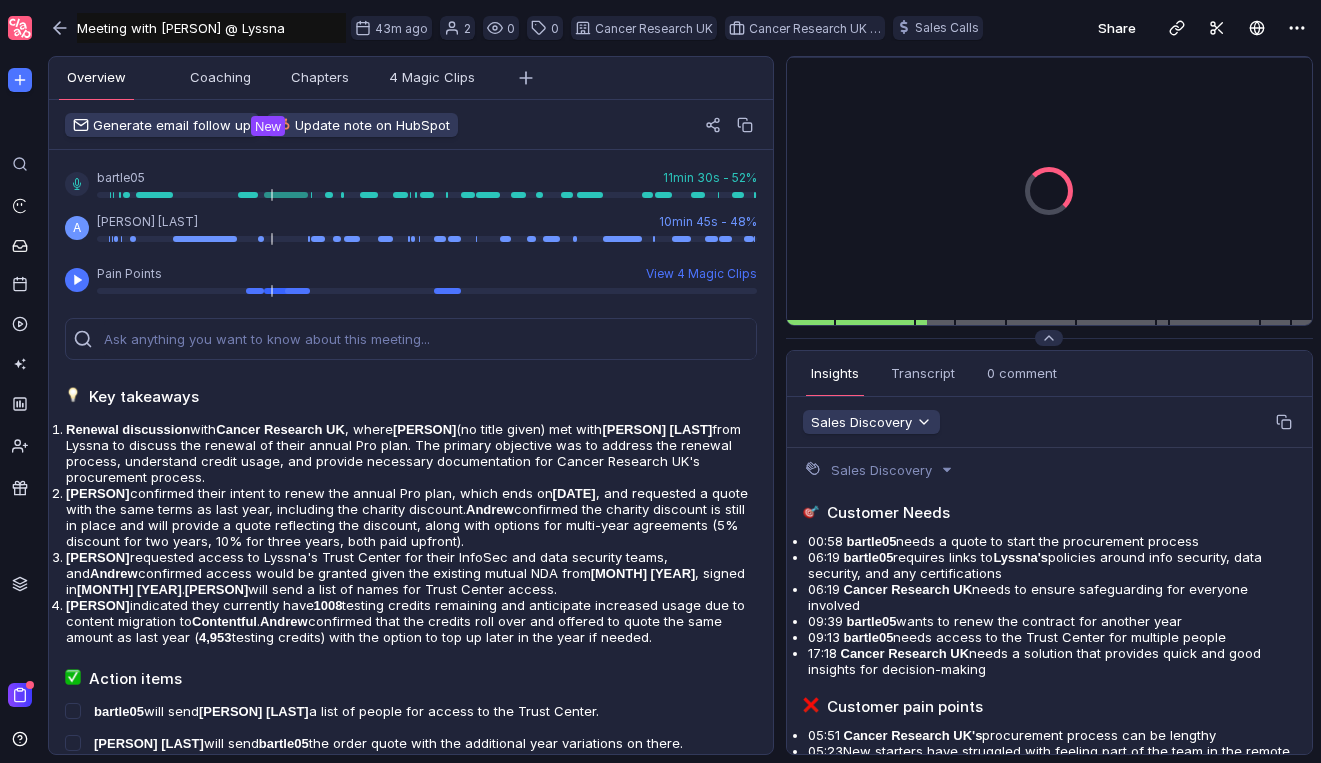 click on "View 4 Magic Clips" at bounding box center [701, 273] 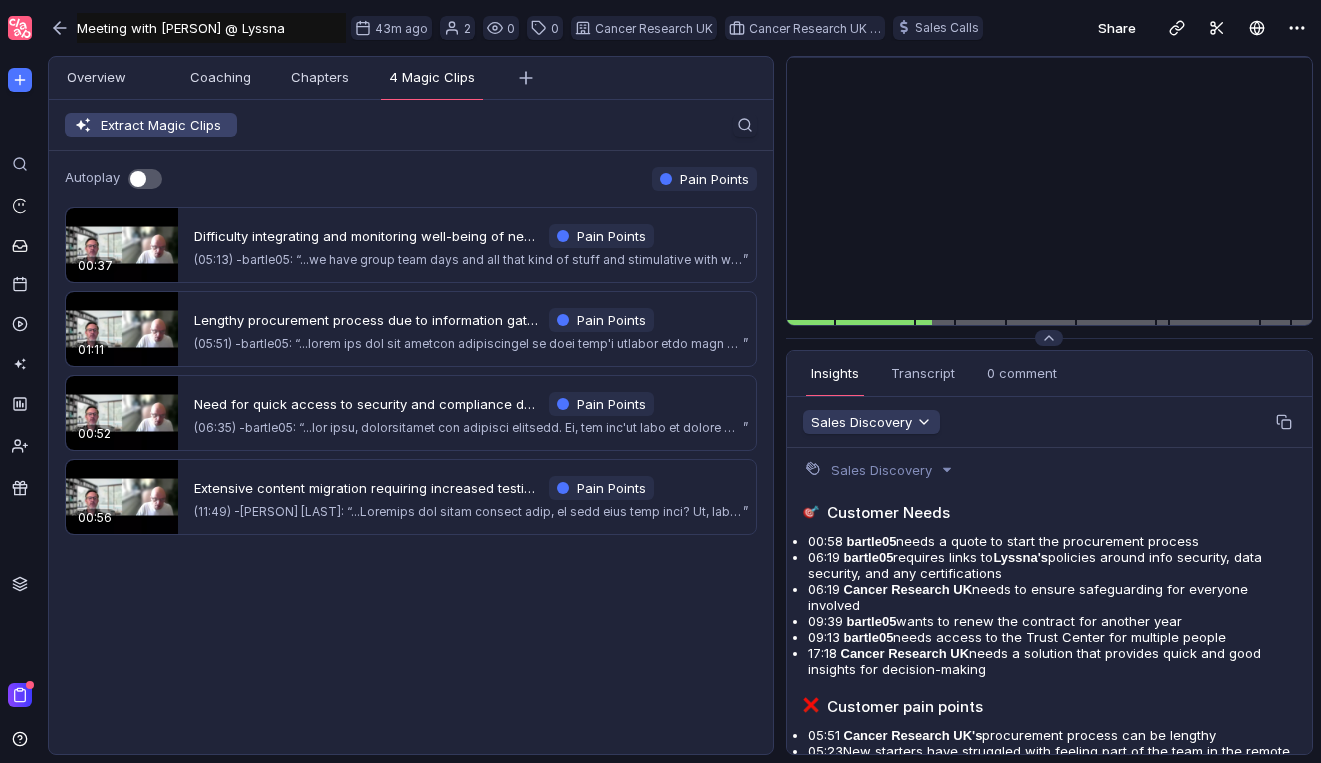 click on "Extract Magic Clips" at bounding box center (151, 125) 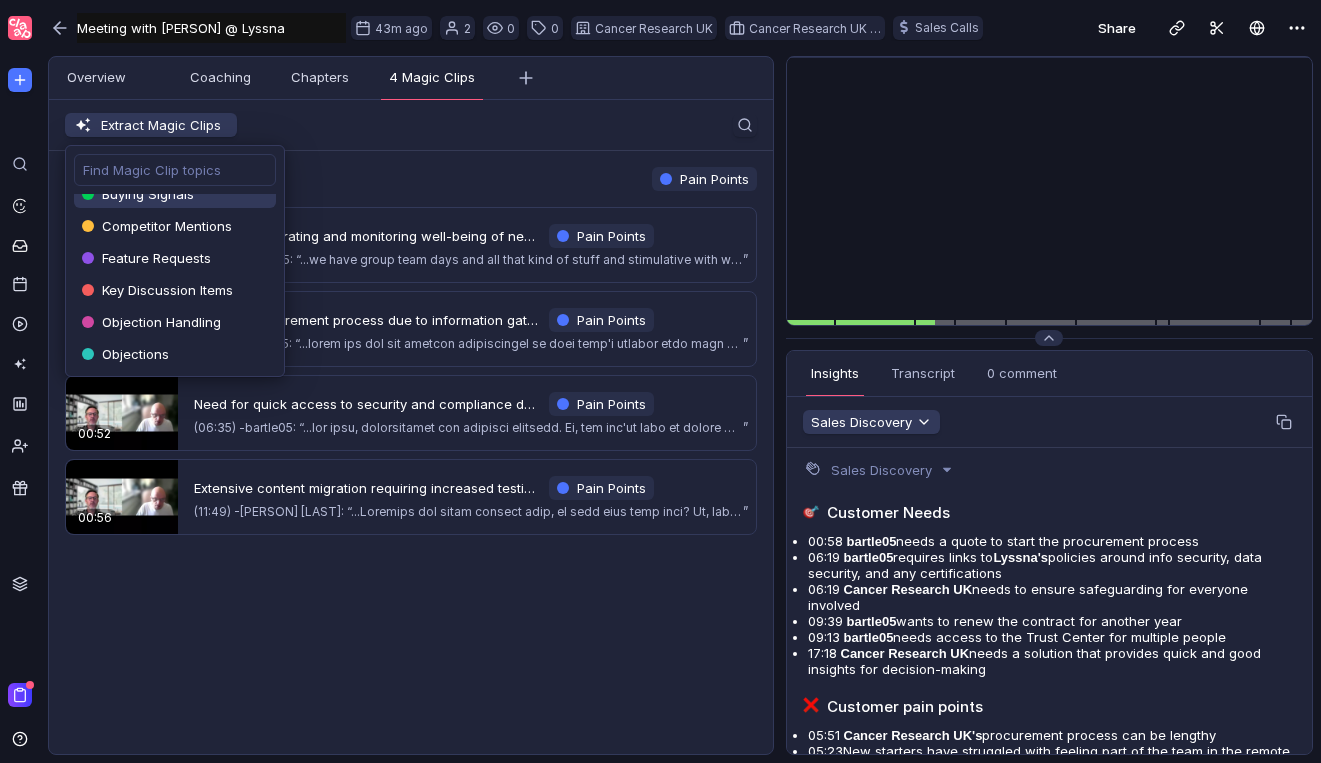 scroll, scrollTop: 51, scrollLeft: 0, axis: vertical 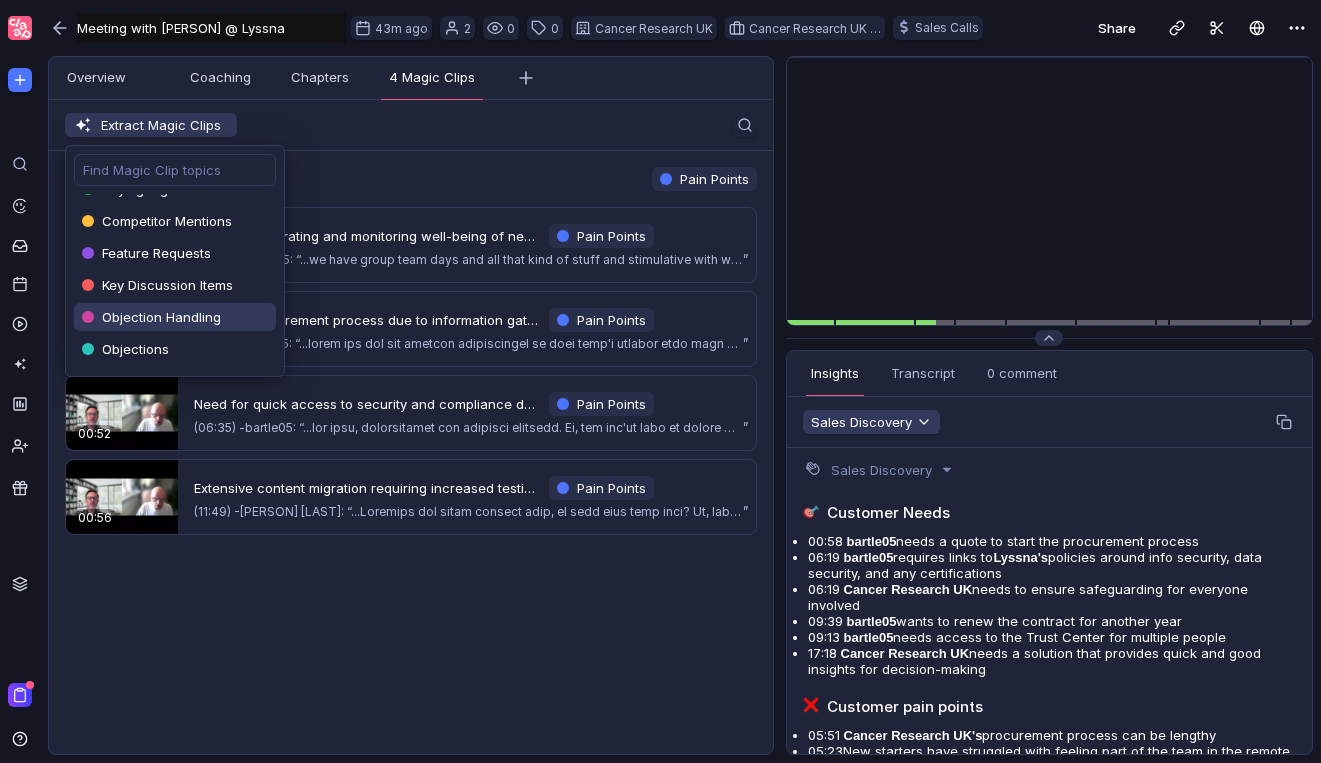 click on "Objection Handling" at bounding box center (148, 189) 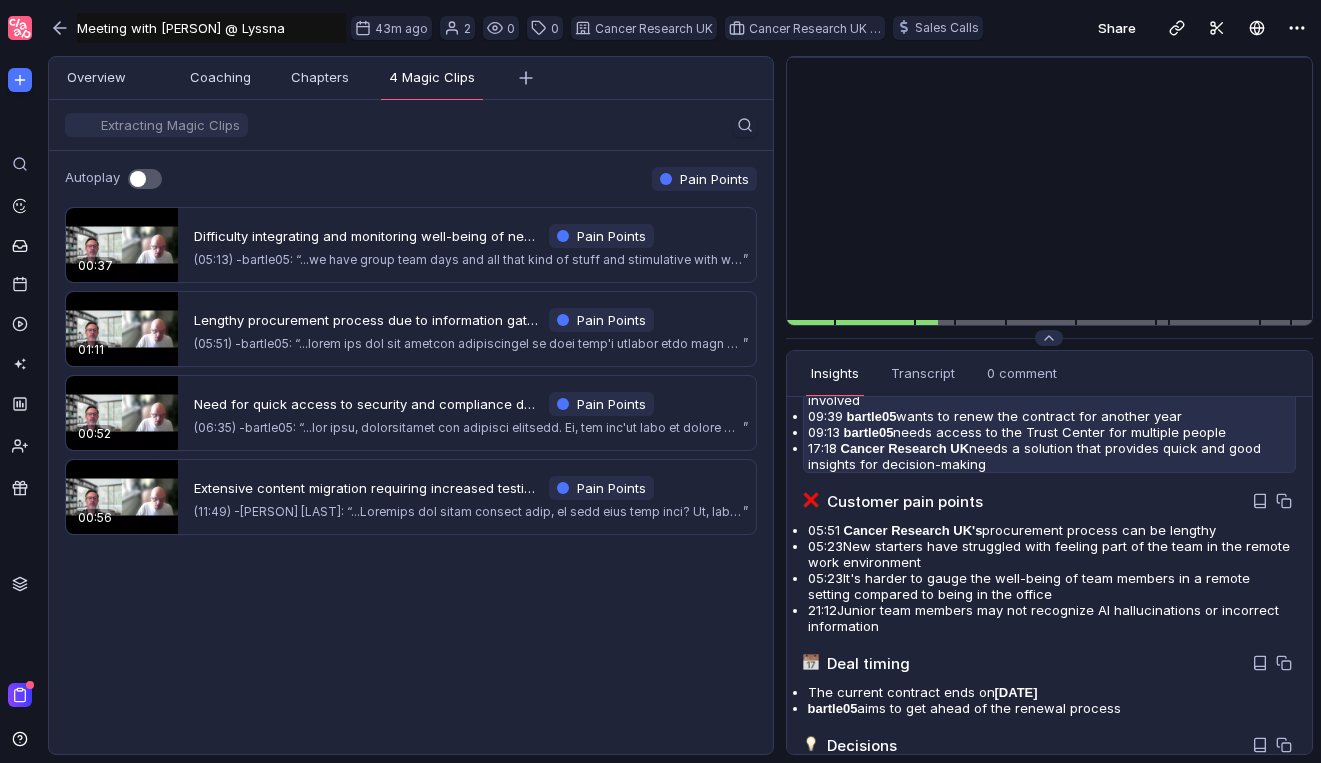 scroll, scrollTop: 510, scrollLeft: 0, axis: vertical 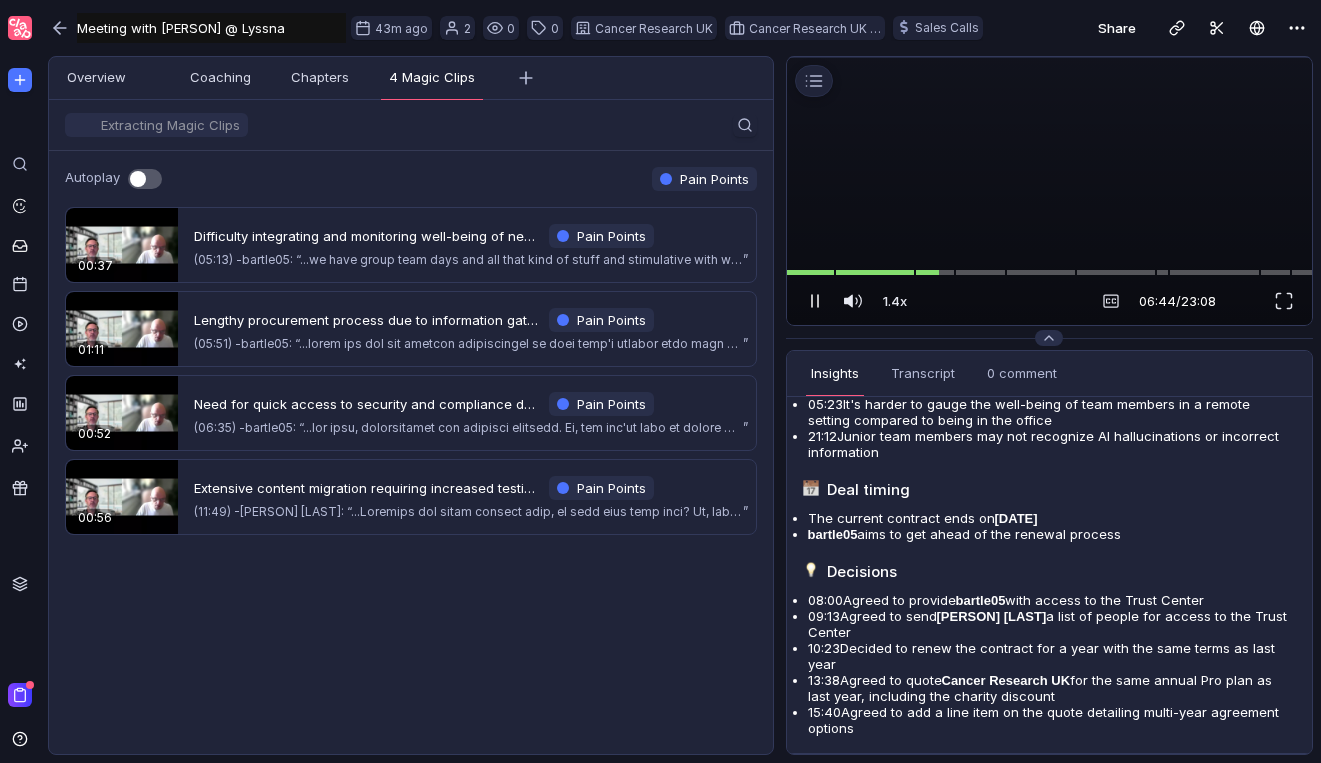 click at bounding box center (815, 301) 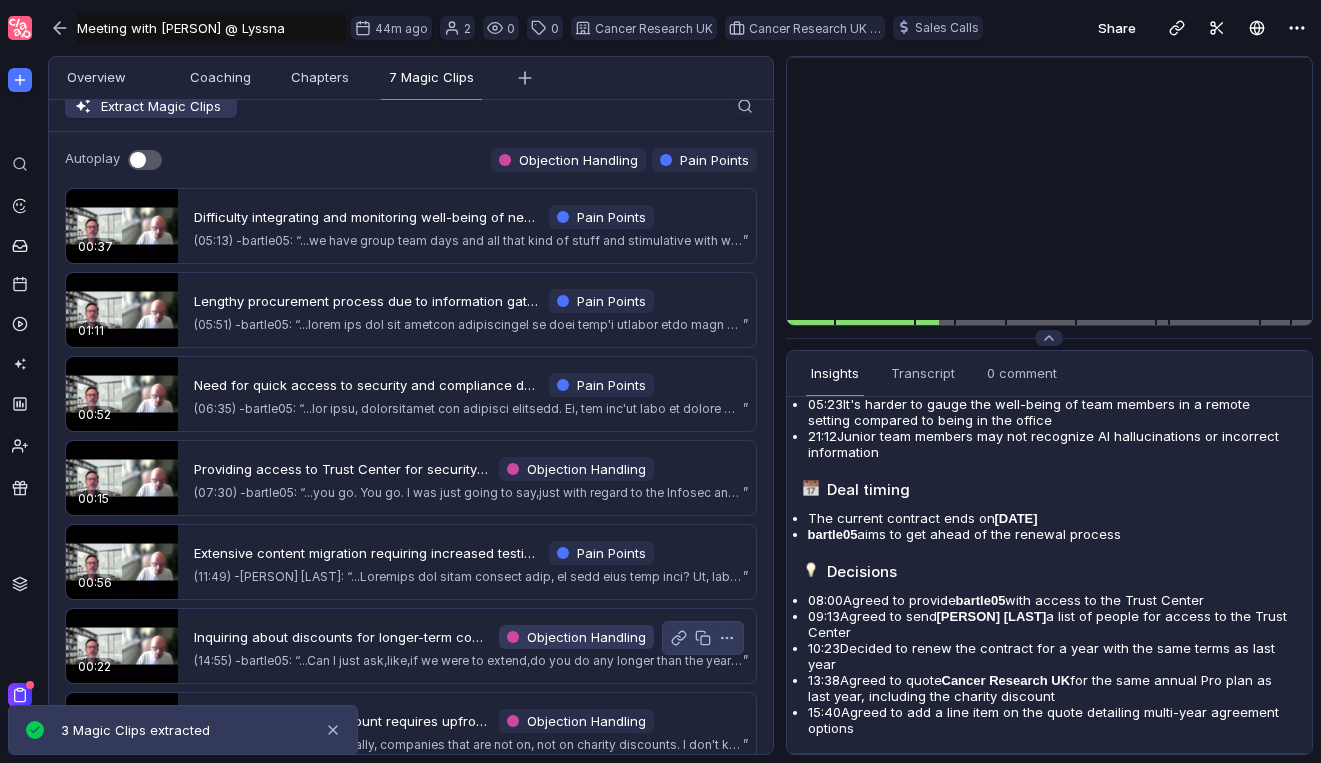 scroll, scrollTop: 0, scrollLeft: 0, axis: both 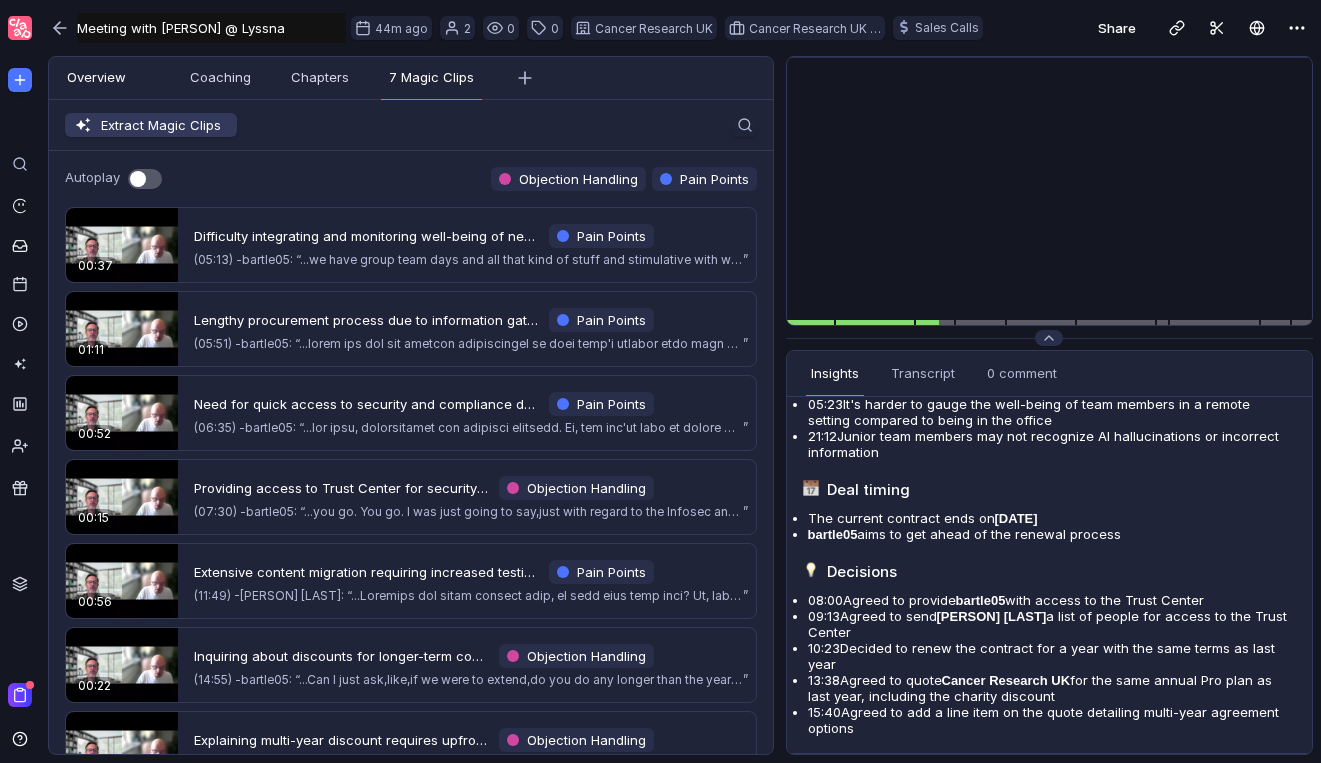 click on "Overview" at bounding box center (96, 78) 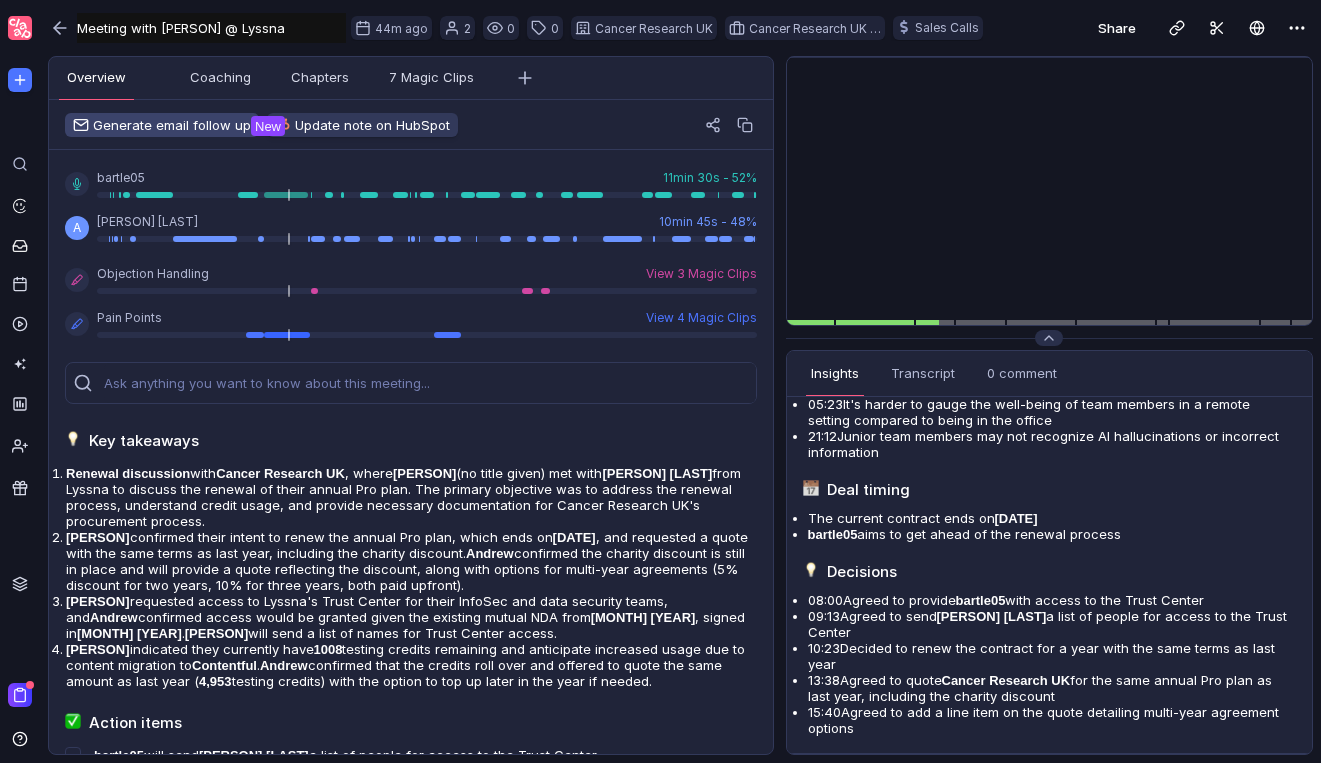 click on "Generate email follow up" at bounding box center (162, 125) 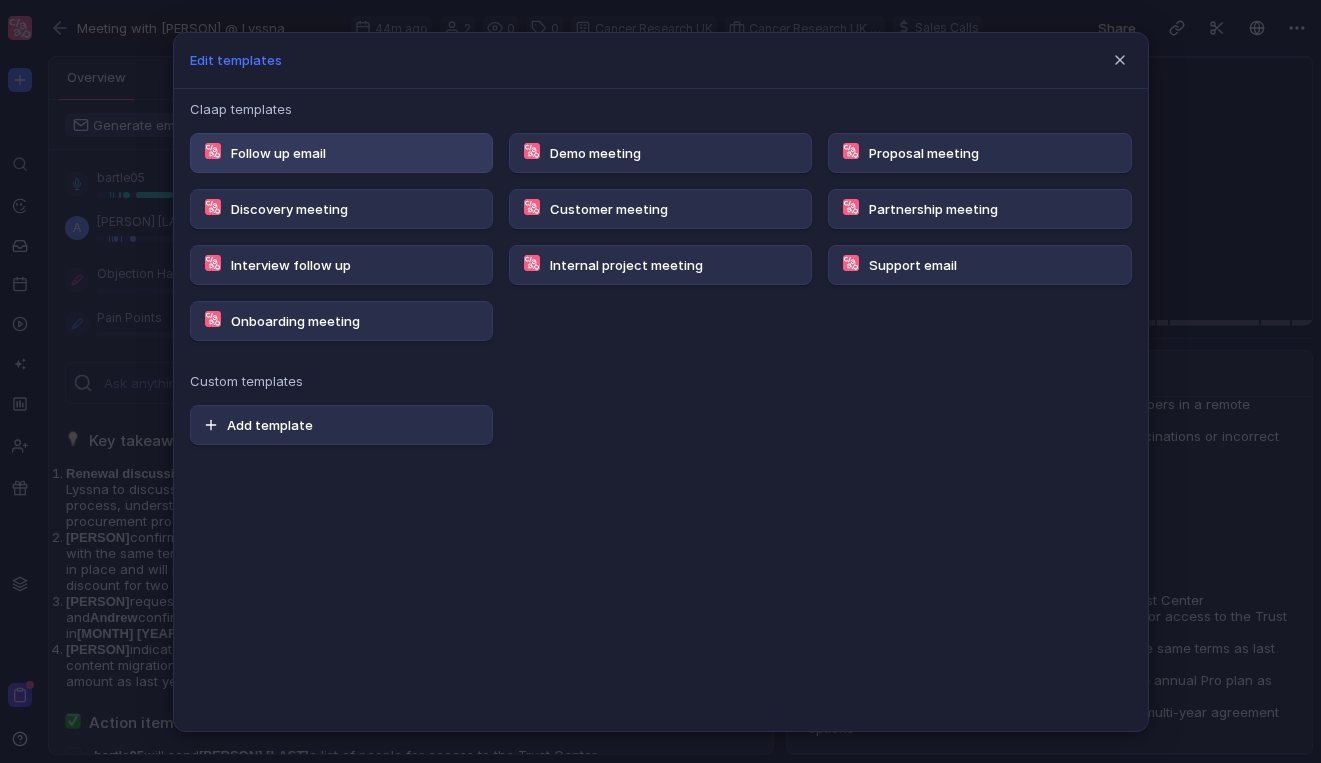 click on "Follow up email" at bounding box center (278, 153) 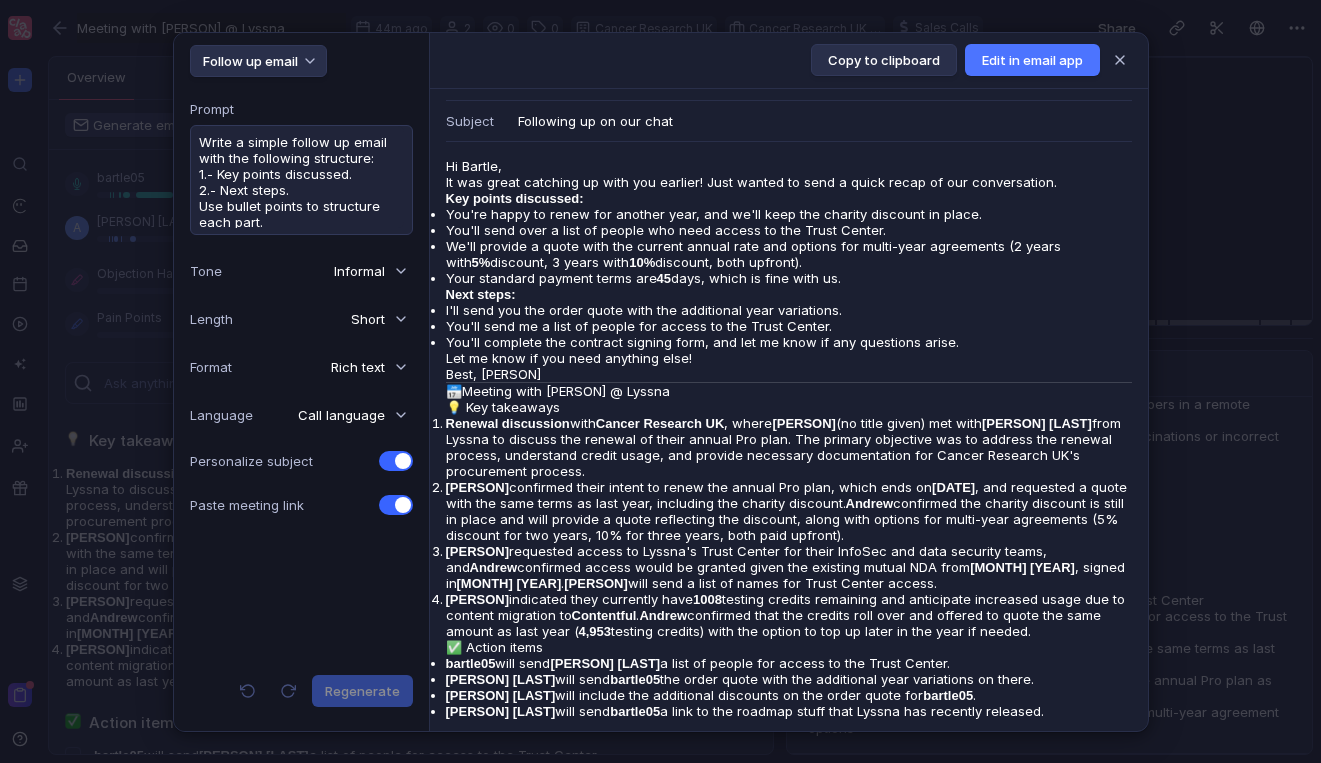 scroll, scrollTop: 0, scrollLeft: 0, axis: both 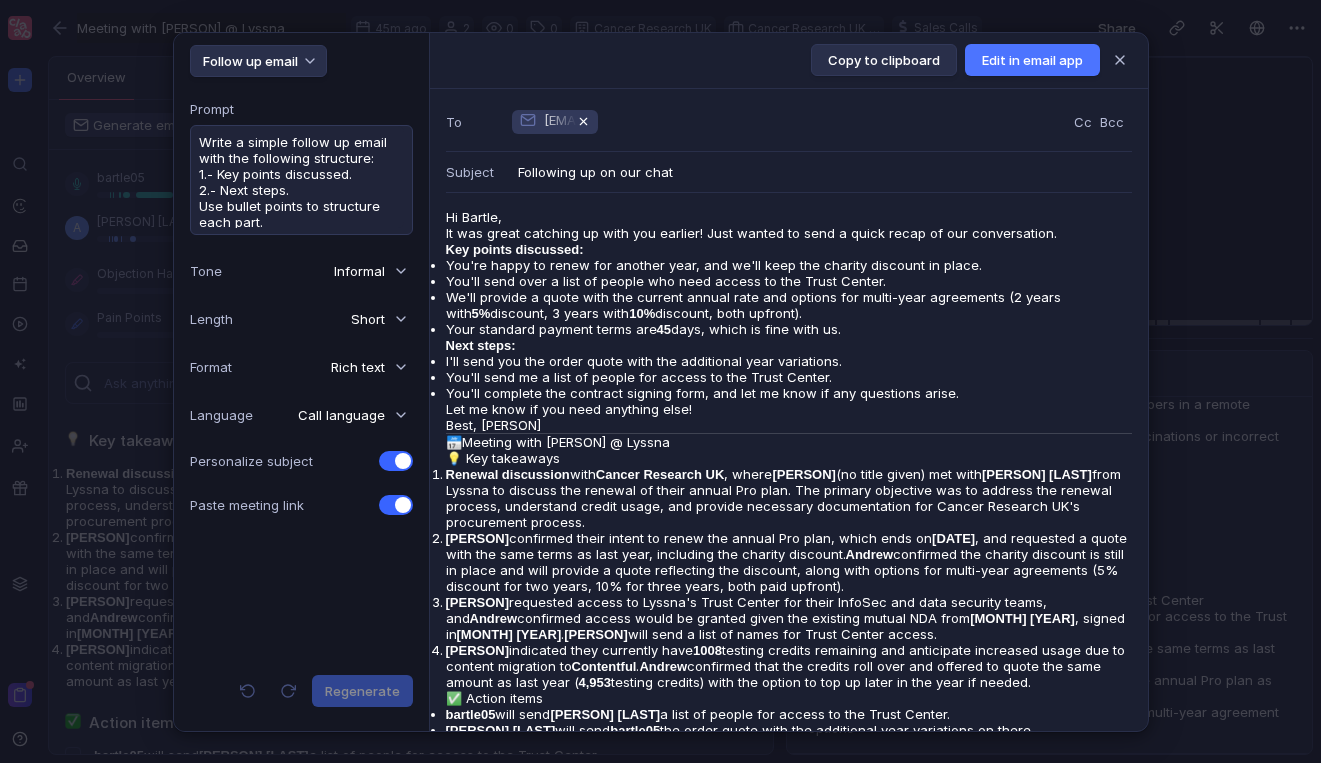 drag, startPoint x: 1121, startPoint y: 58, endPoint x: 1065, endPoint y: 244, distance: 194.24727 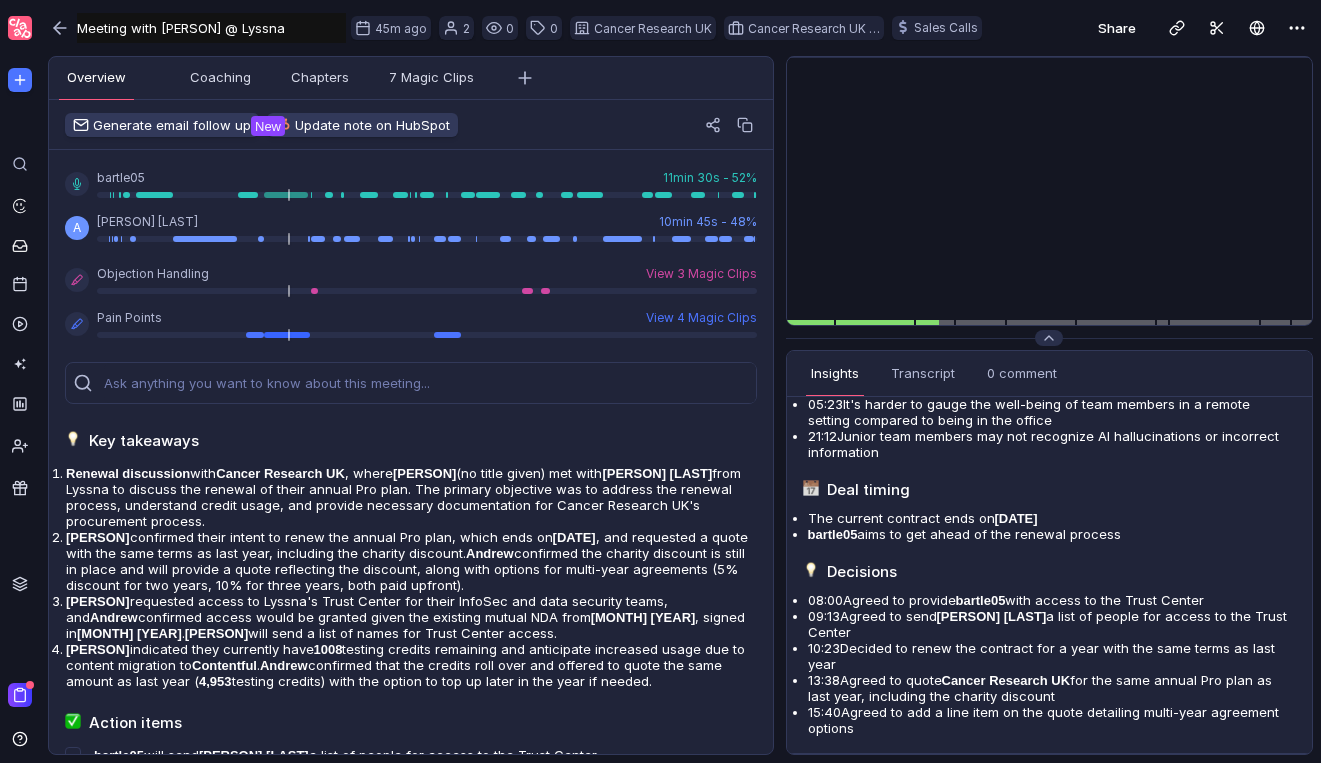 click on "Overview" at bounding box center [96, 79] 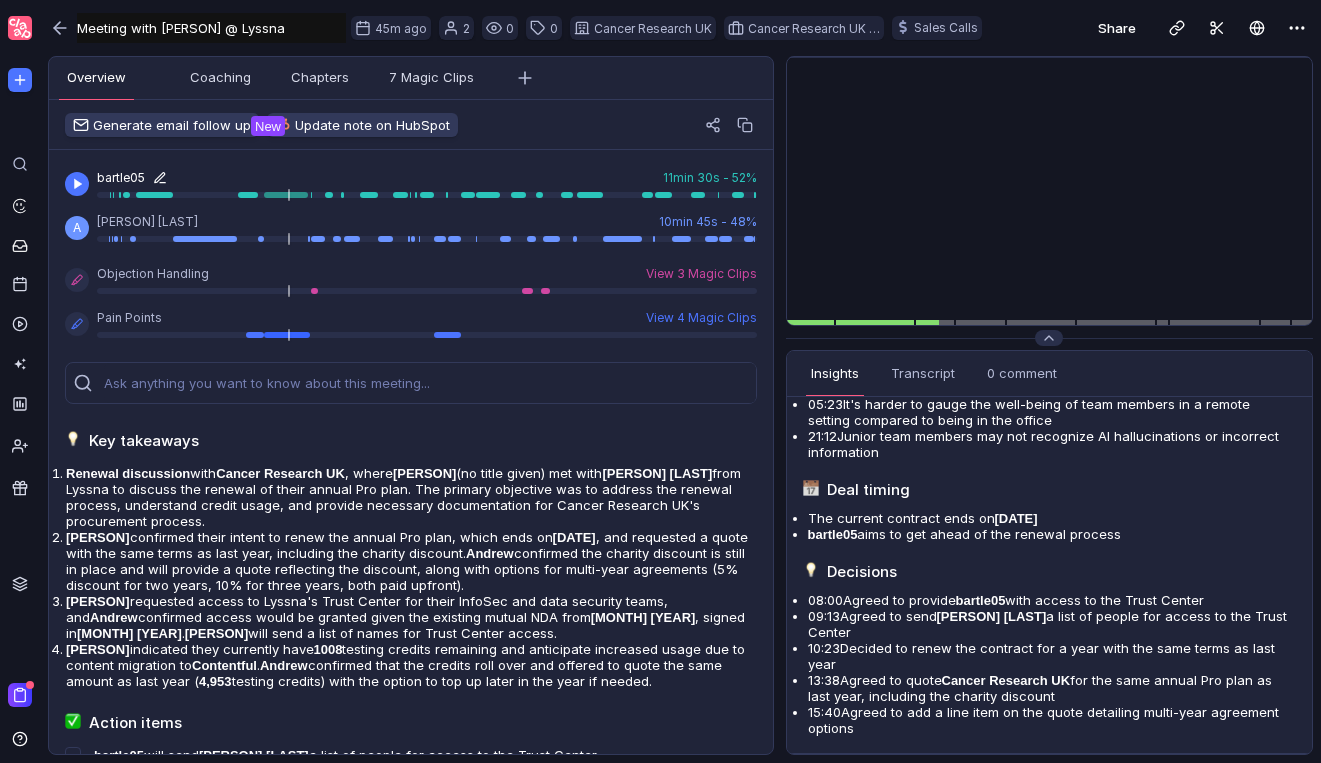 click on "bartle05" at bounding box center (132, 177) 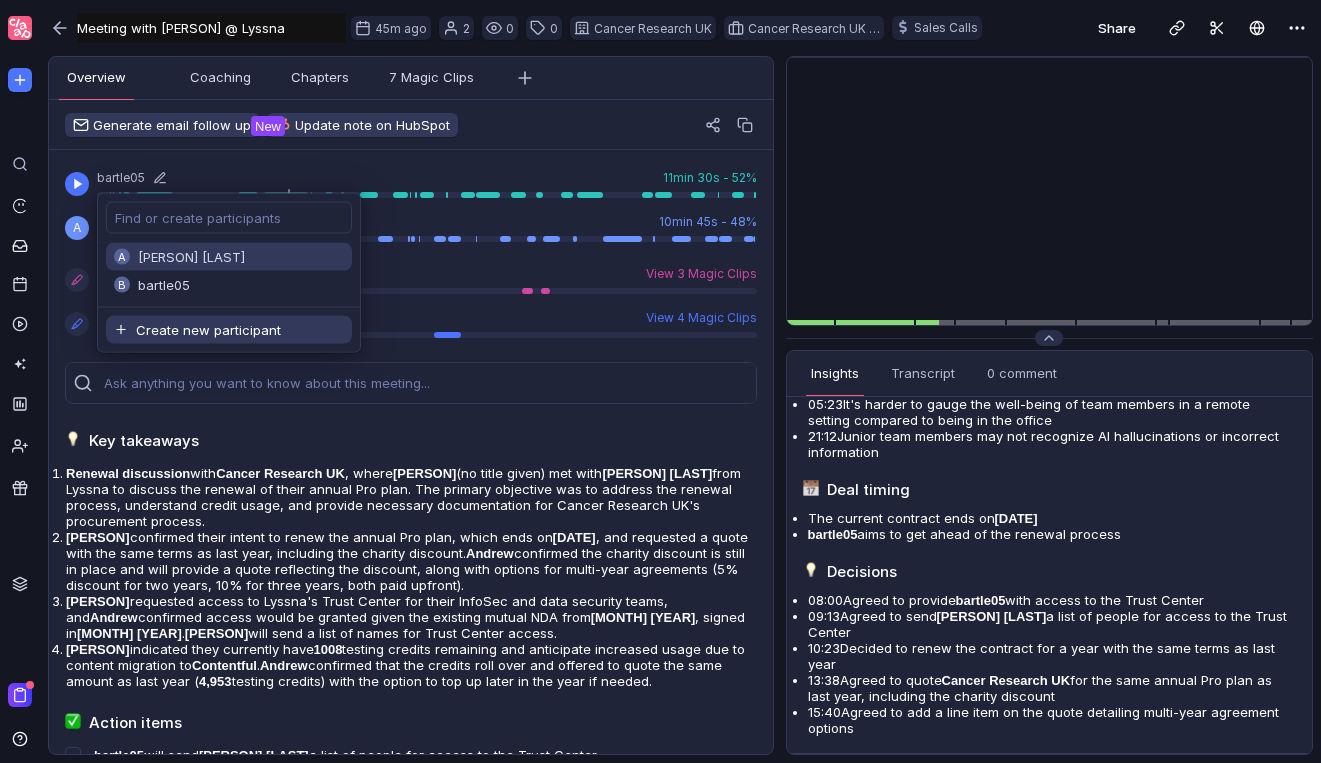 click on "Create new participant" at bounding box center [229, 330] 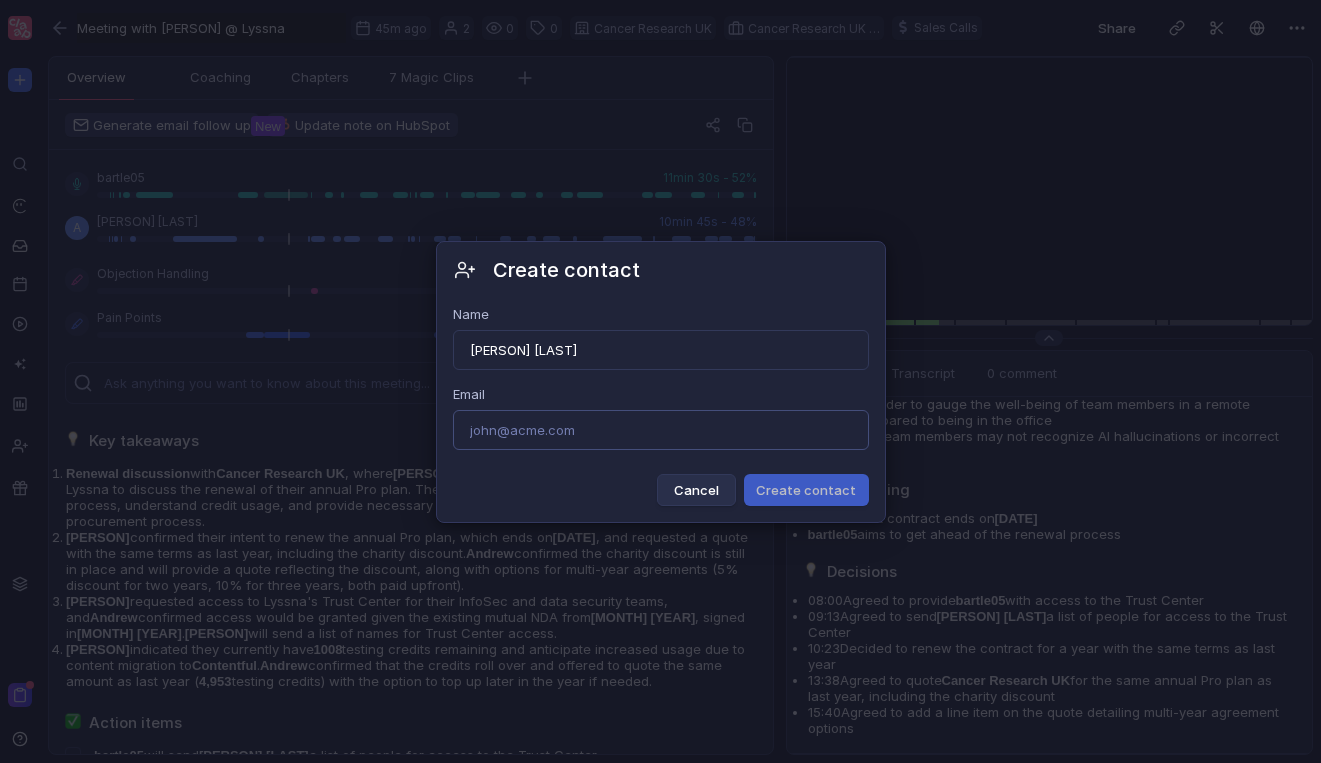 type on "[PERSON] [LAST]" 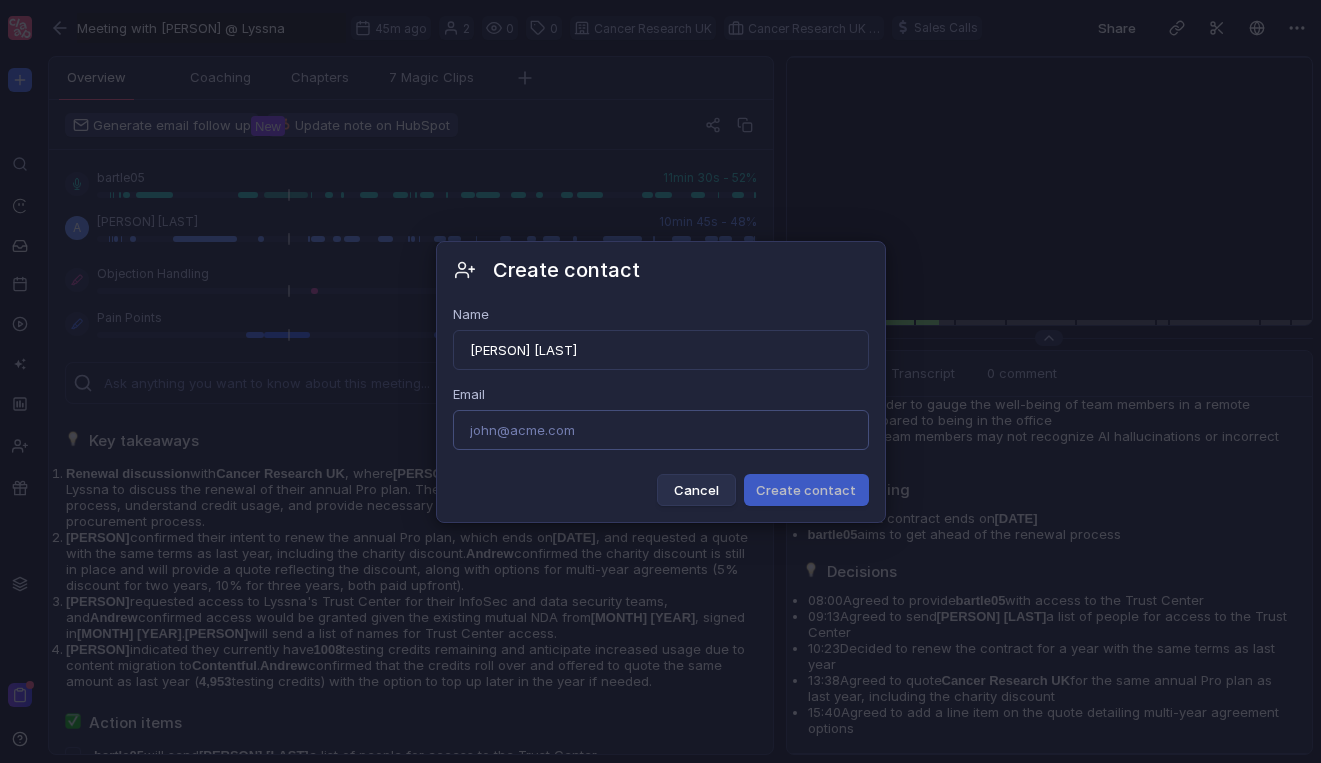 drag, startPoint x: 679, startPoint y: 430, endPoint x: 673, endPoint y: 450, distance: 20.880613 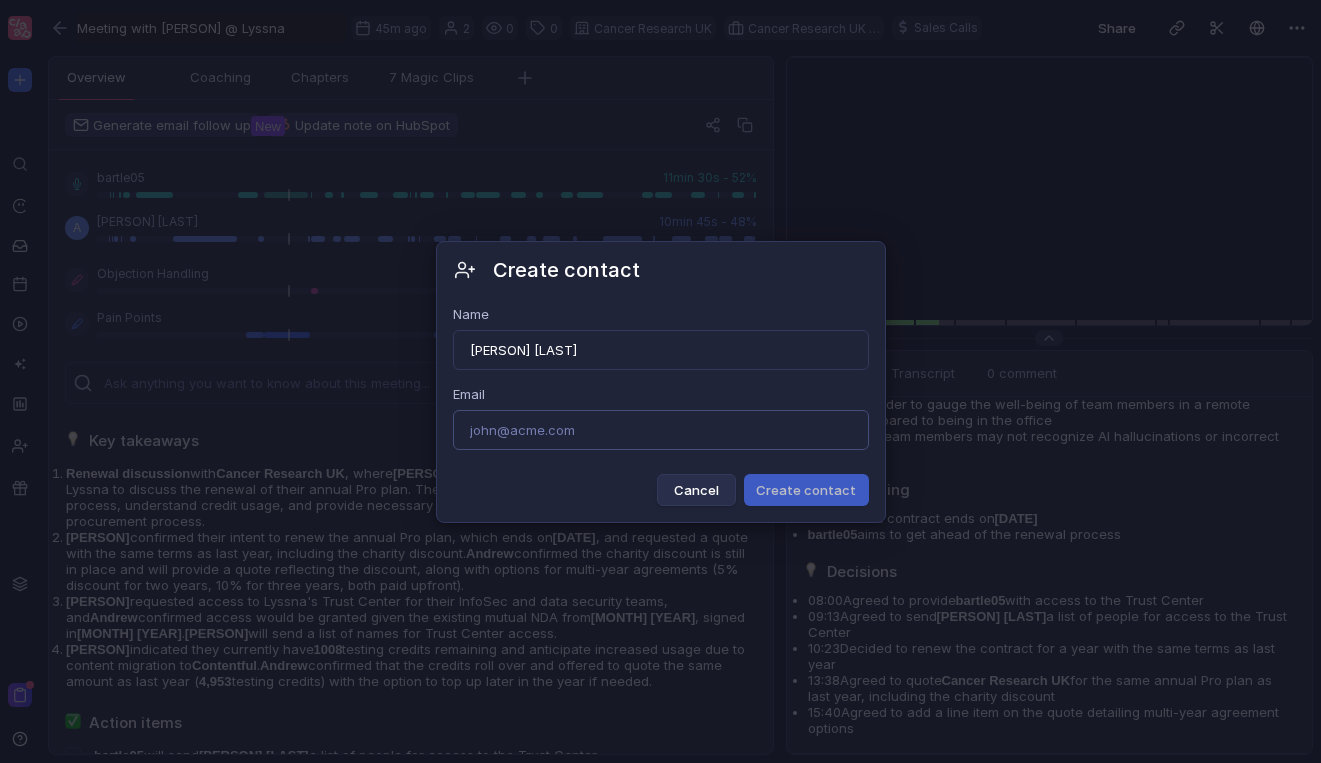 click on "Email" at bounding box center (661, 430) 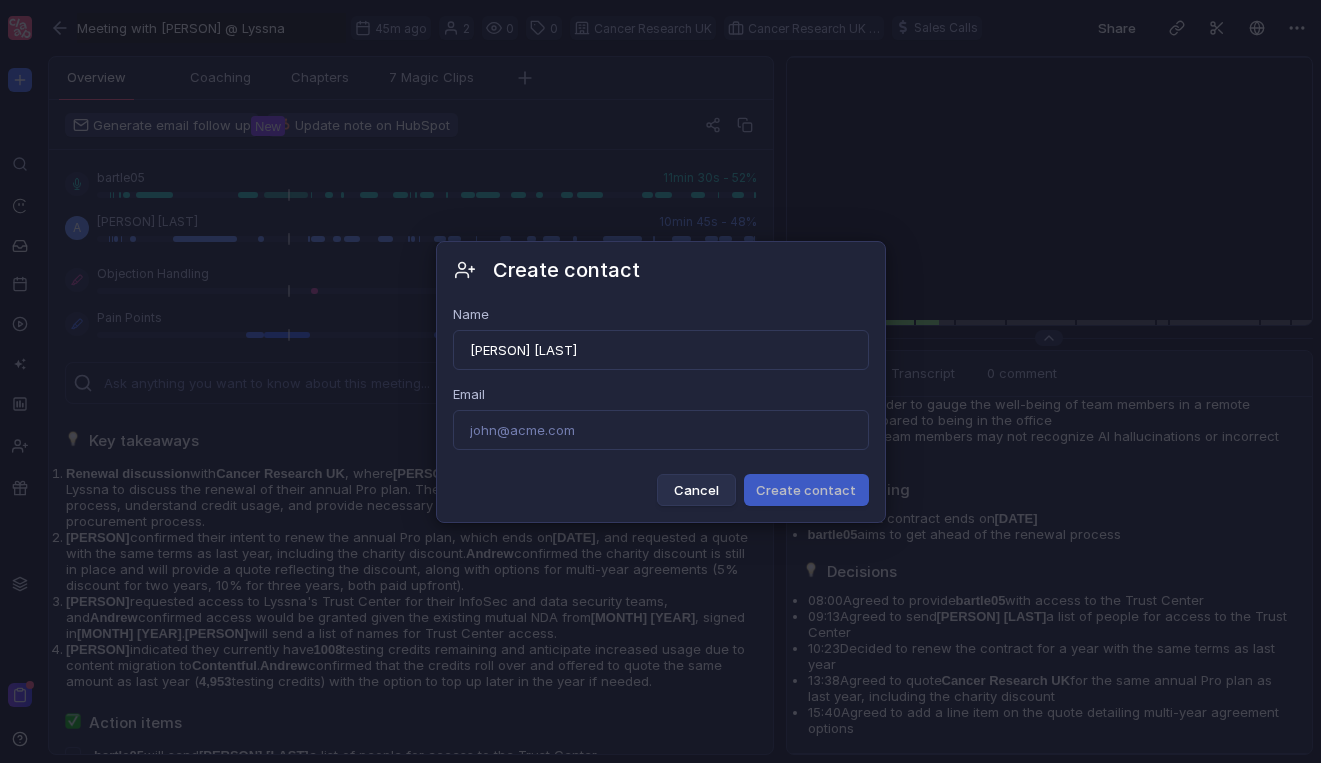click on "Cancel Create contact" at bounding box center (661, 486) 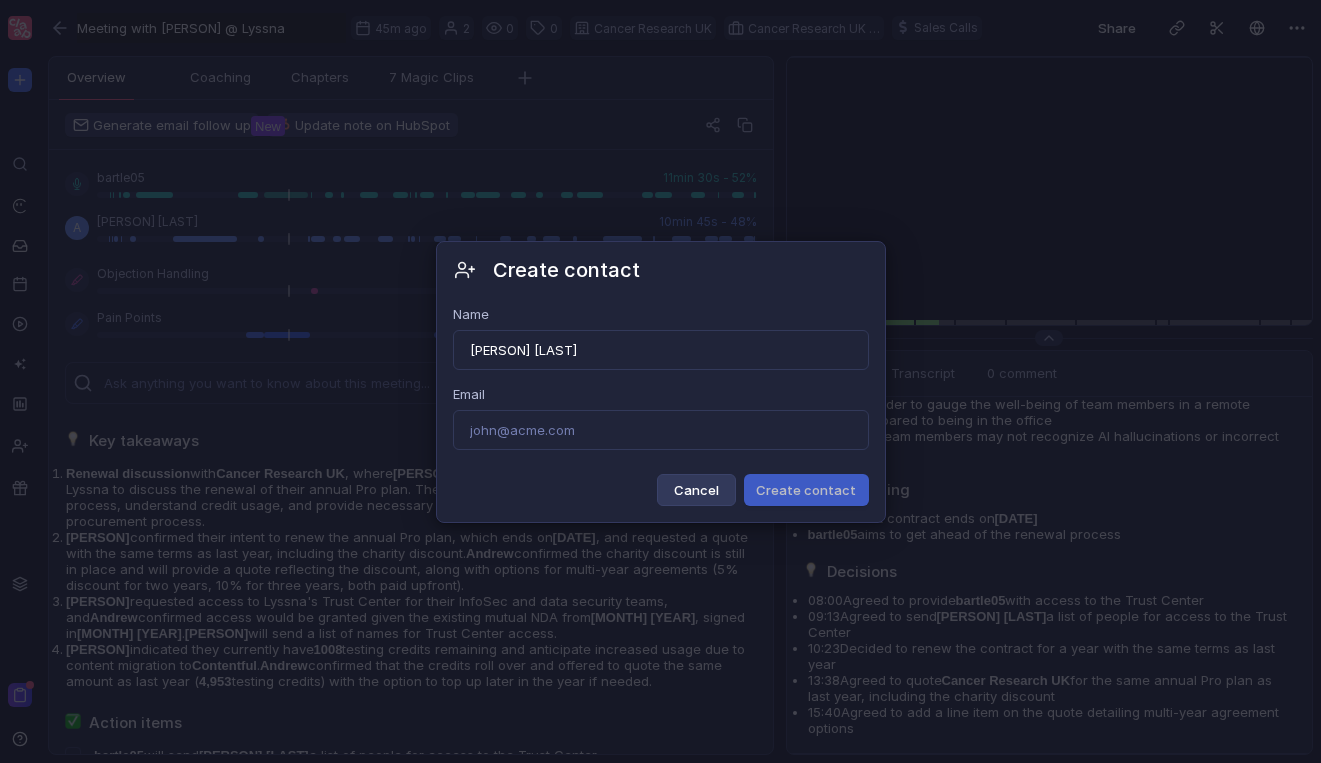 click on "Cancel" at bounding box center [696, 490] 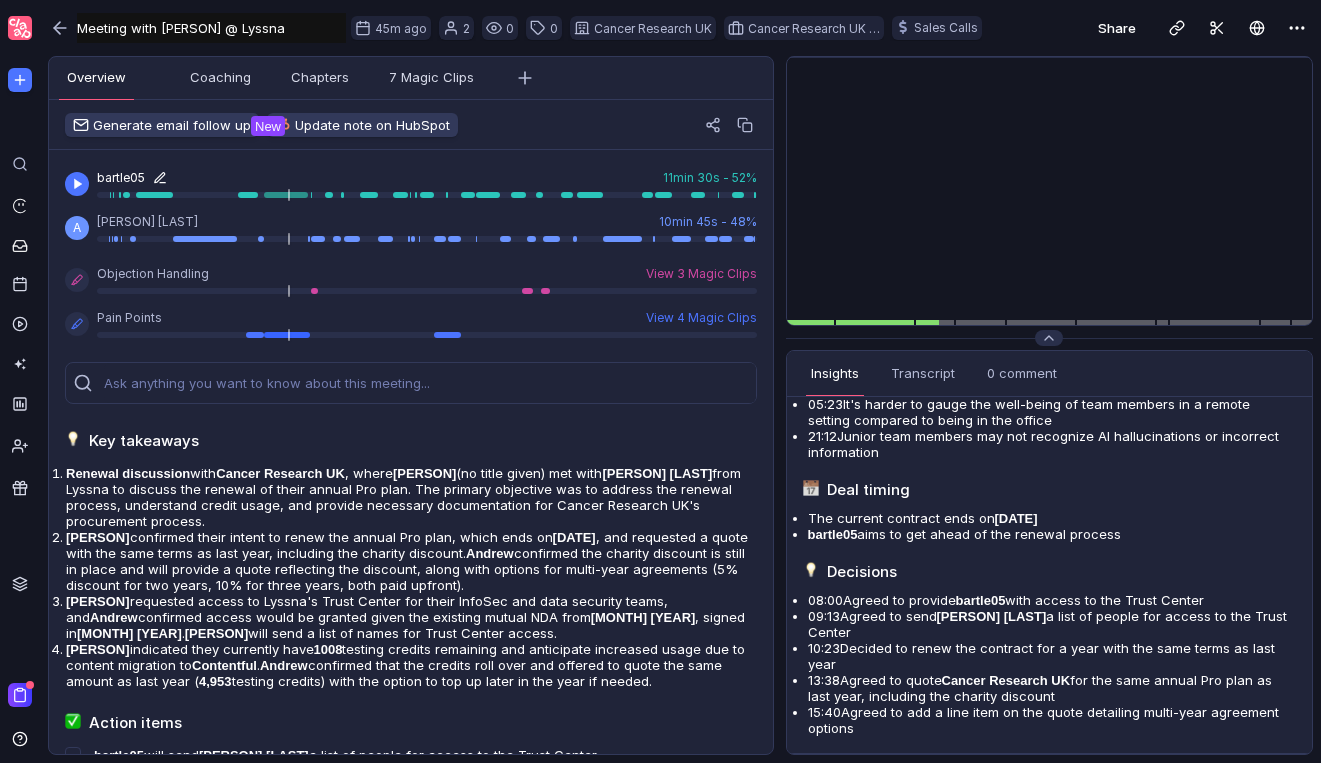 click on "bartle05" at bounding box center (132, 177) 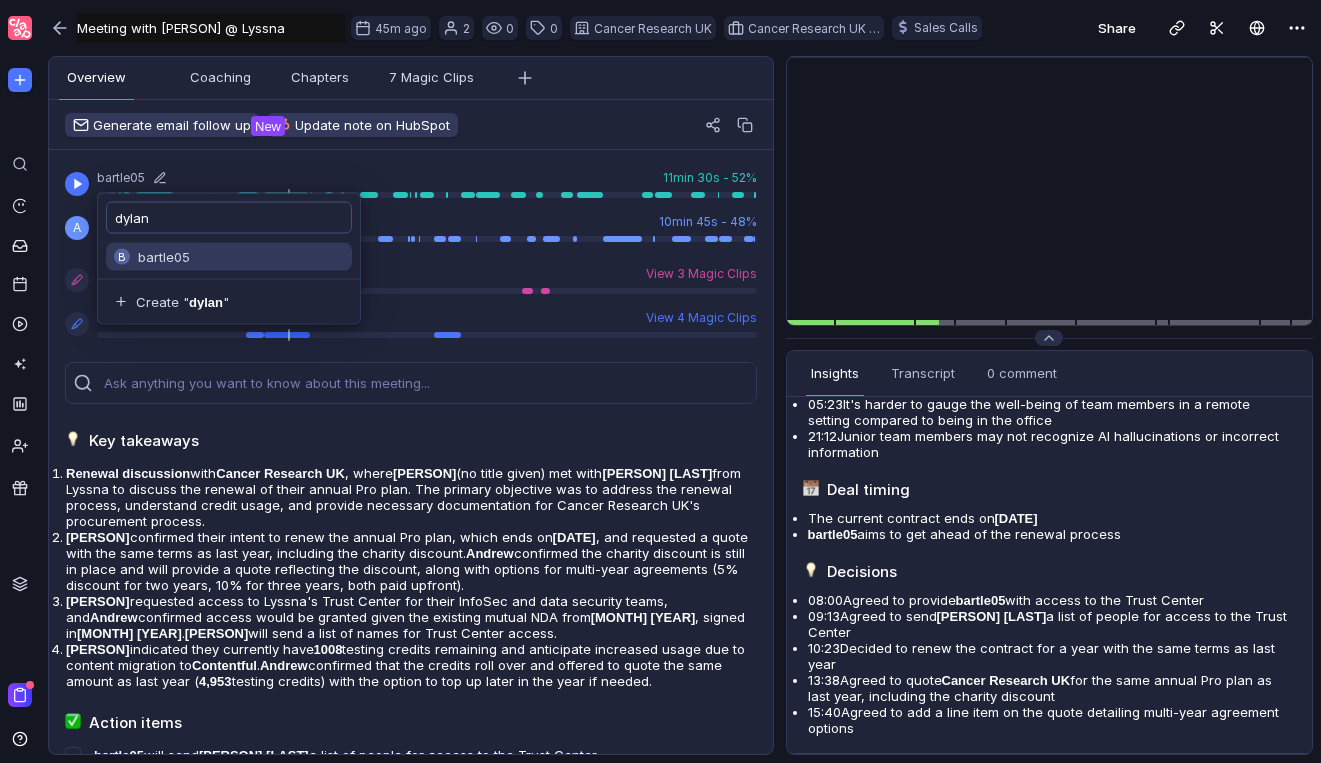 click on "dylan" at bounding box center (229, 218) 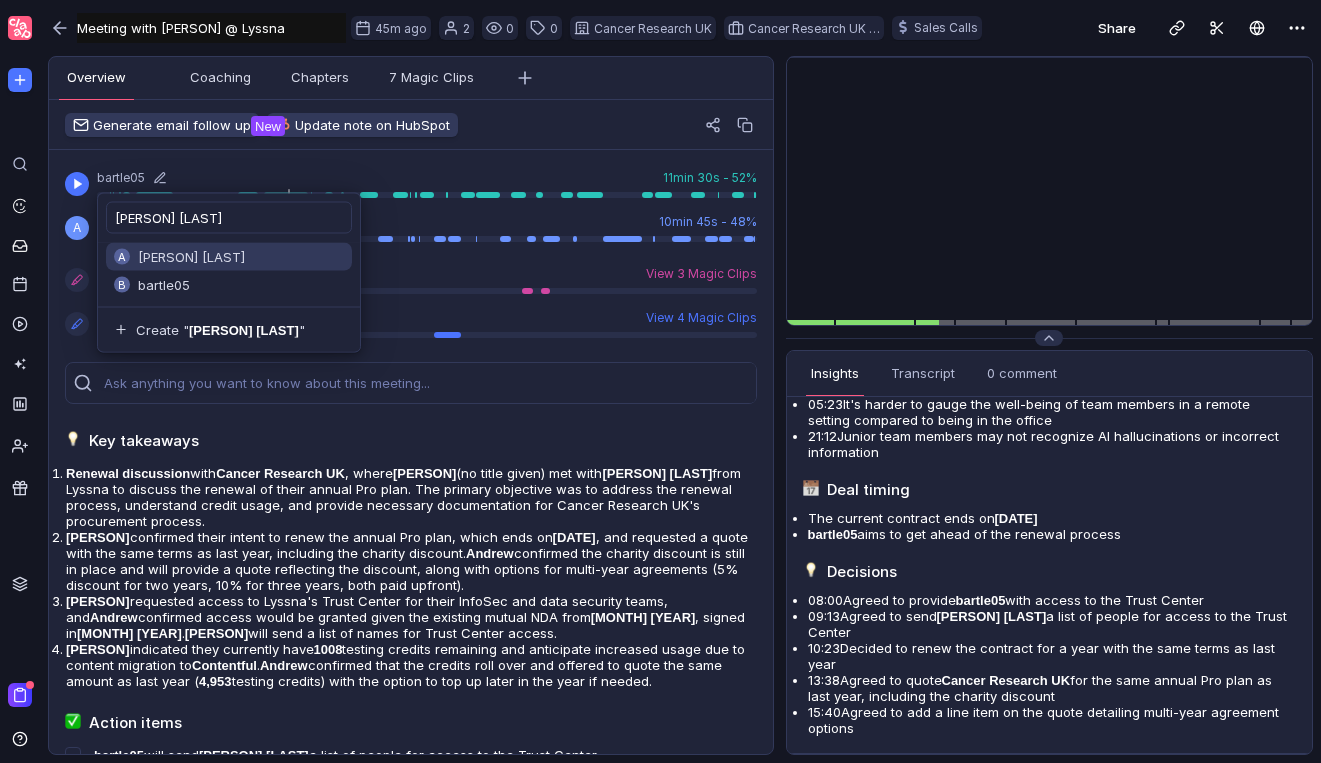 type on "[PERSON] [LAST]" 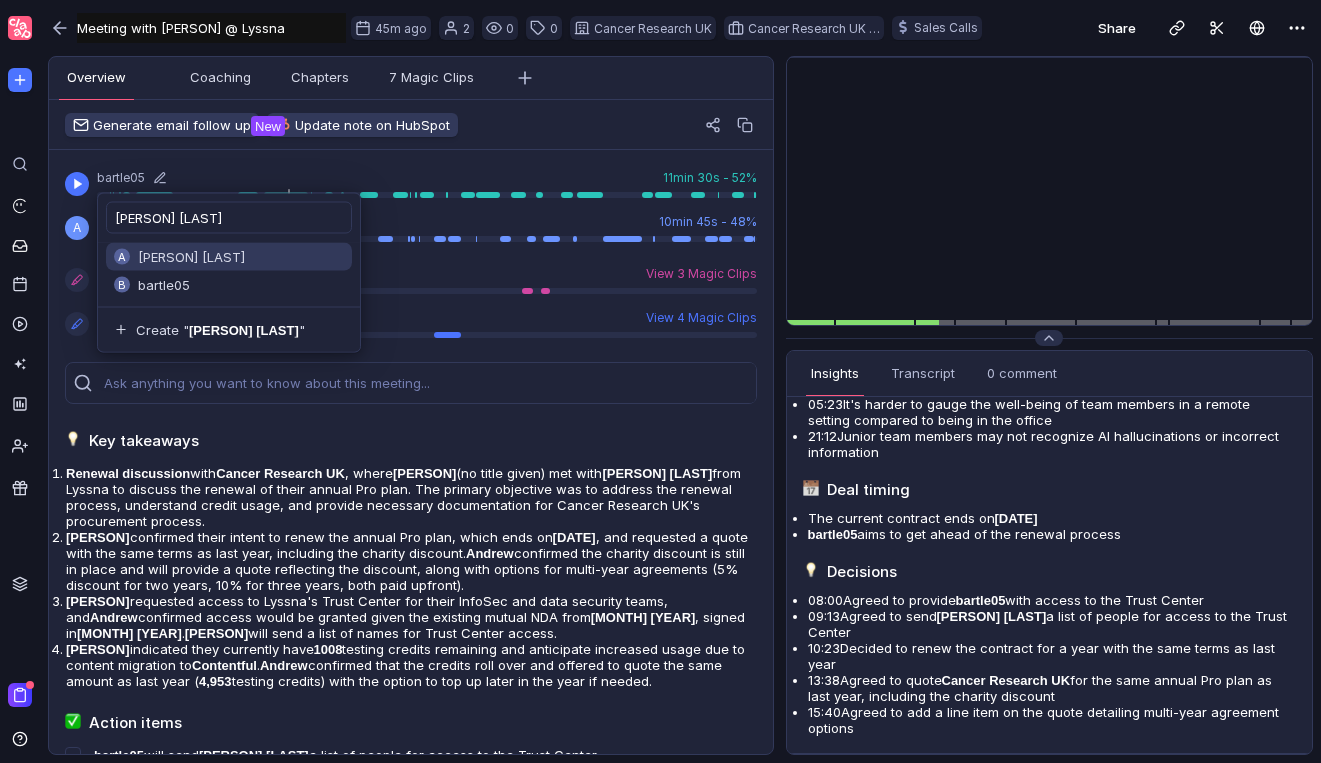 click on "A [PERSON] b bartle05" at bounding box center (229, 275) 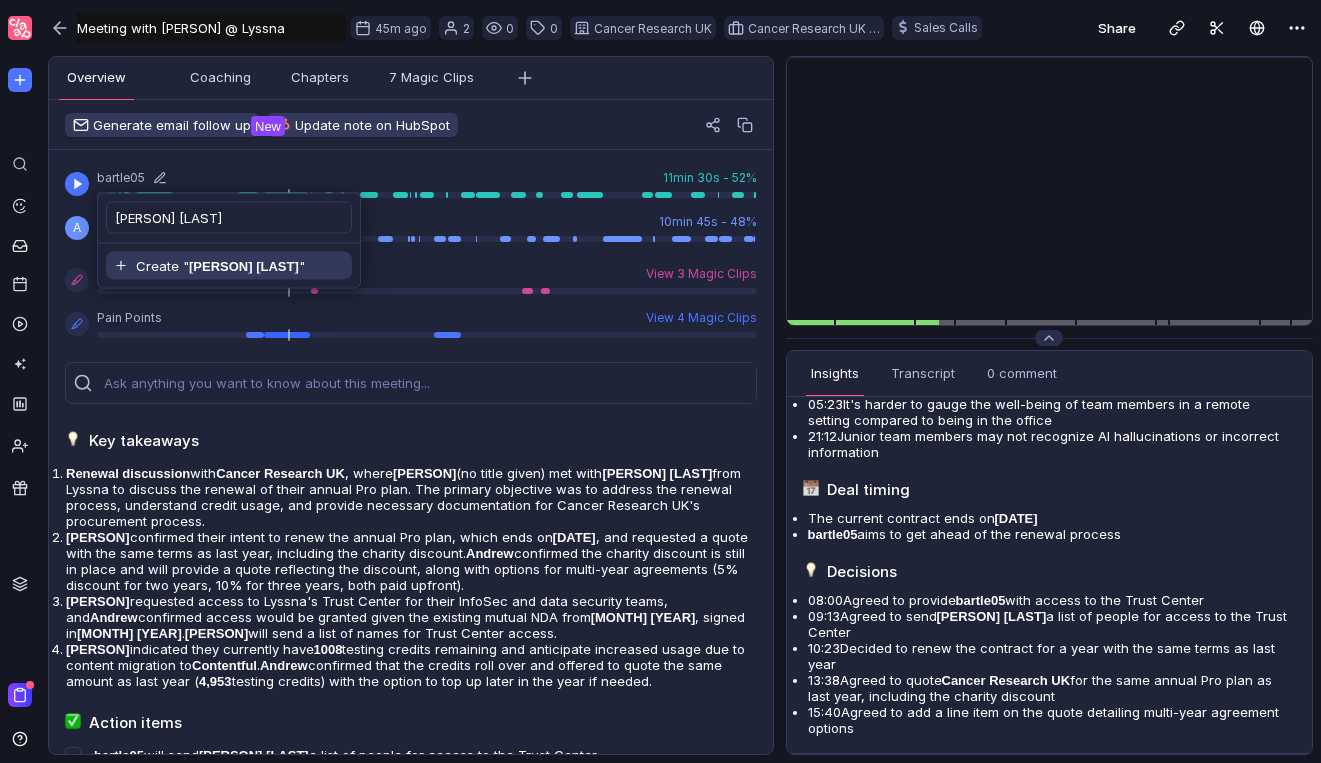 click on "[PERSON] [LAST]" at bounding box center [244, 266] 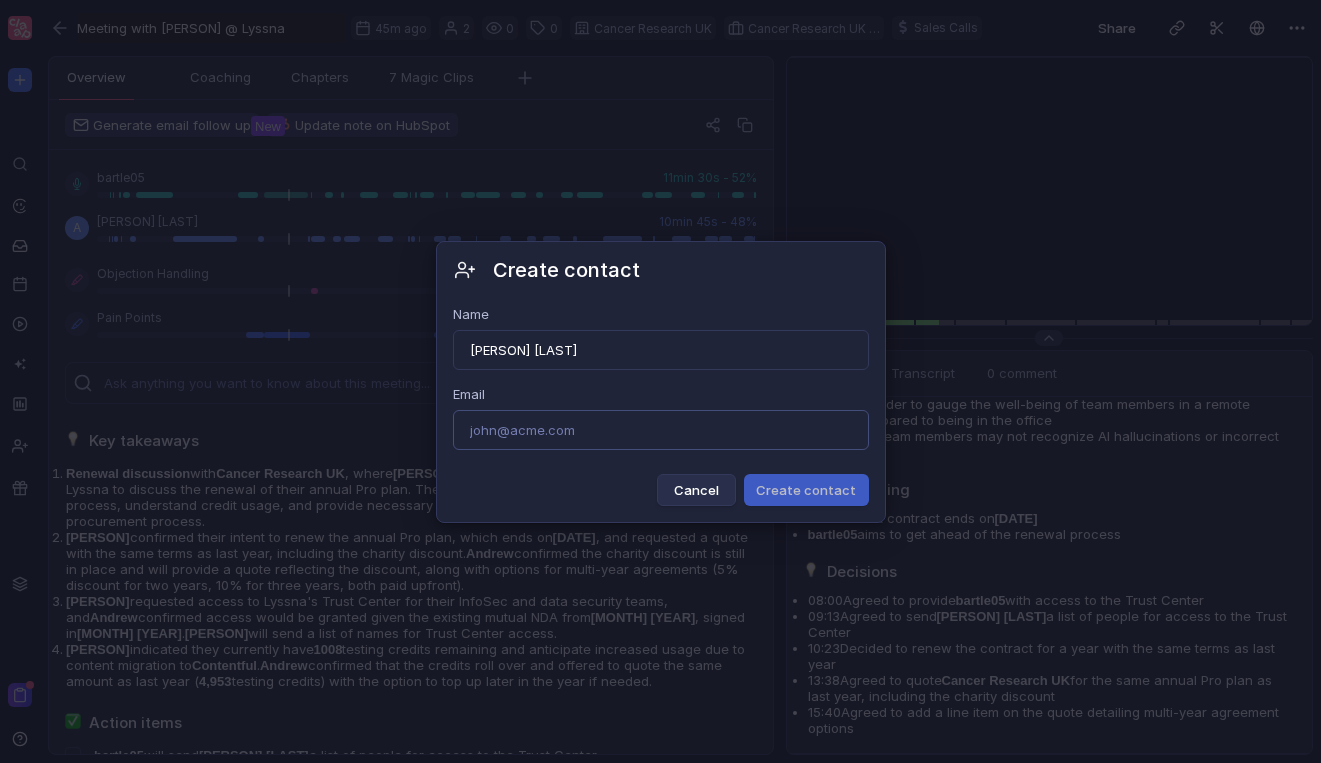 click on "Email" at bounding box center [661, 430] 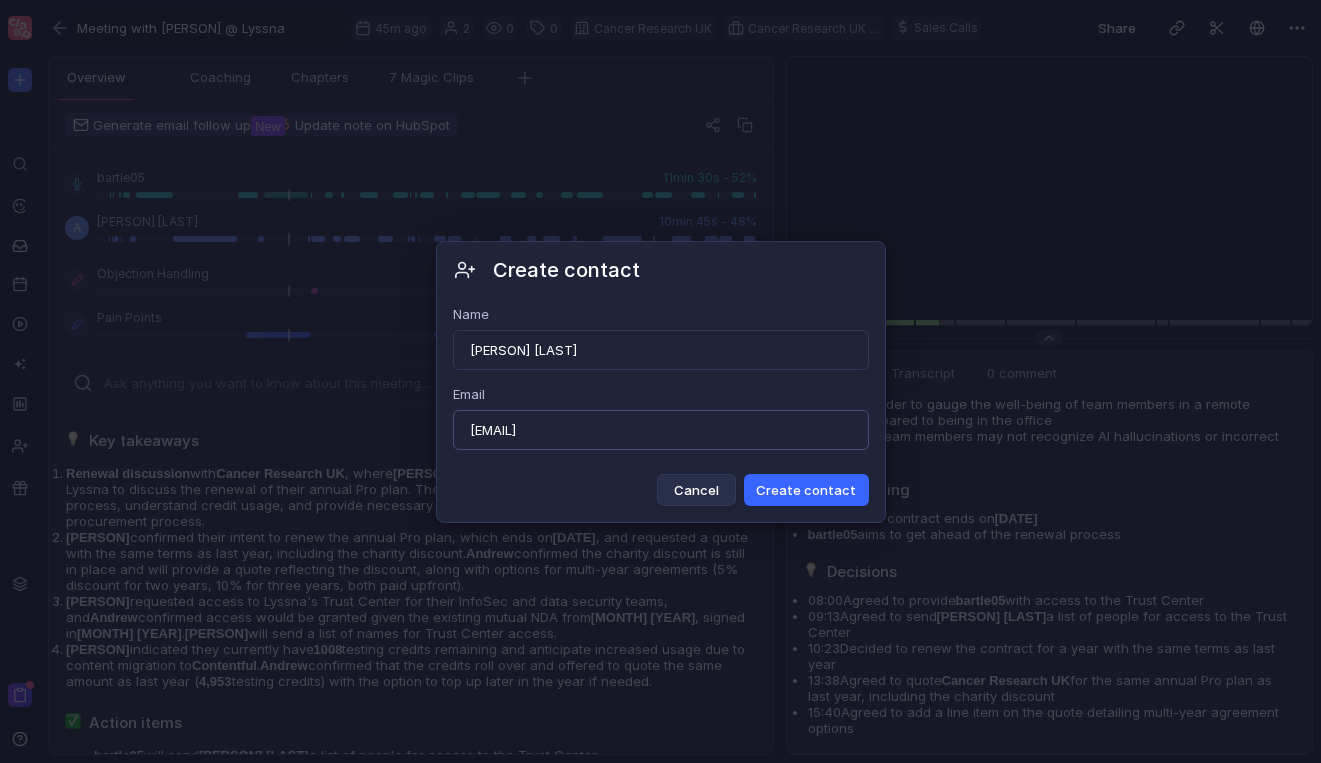 type on "[EMAIL]" 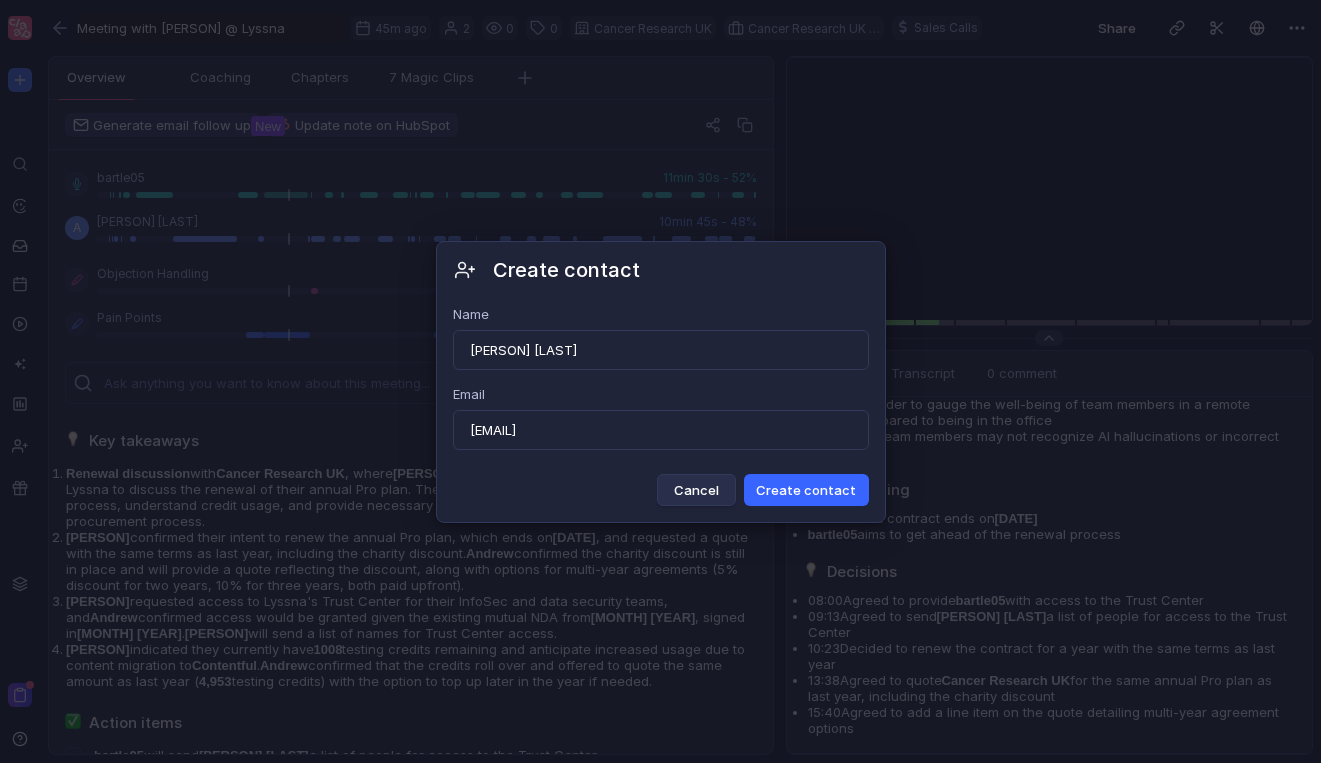 click on "Create contact" at bounding box center [806, 490] 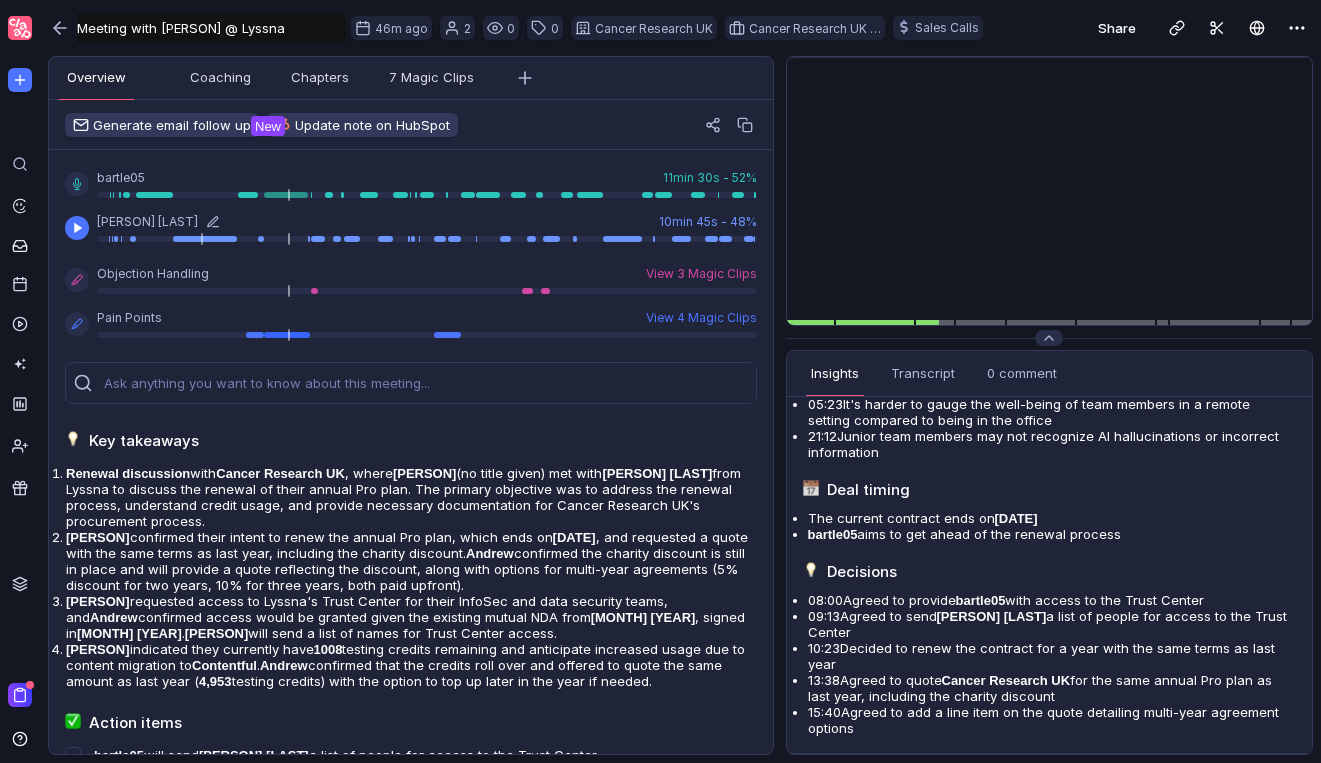 click at bounding box center [427, 239] 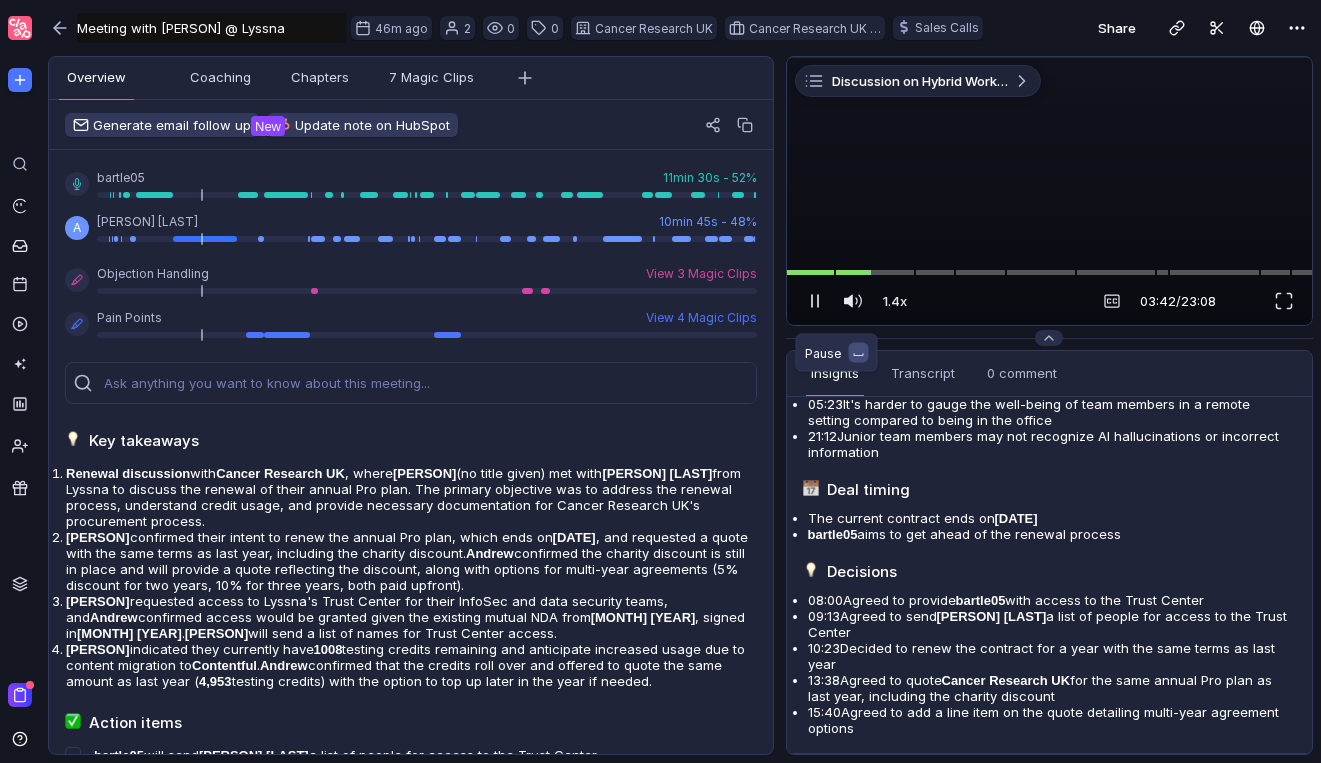 click at bounding box center (815, 301) 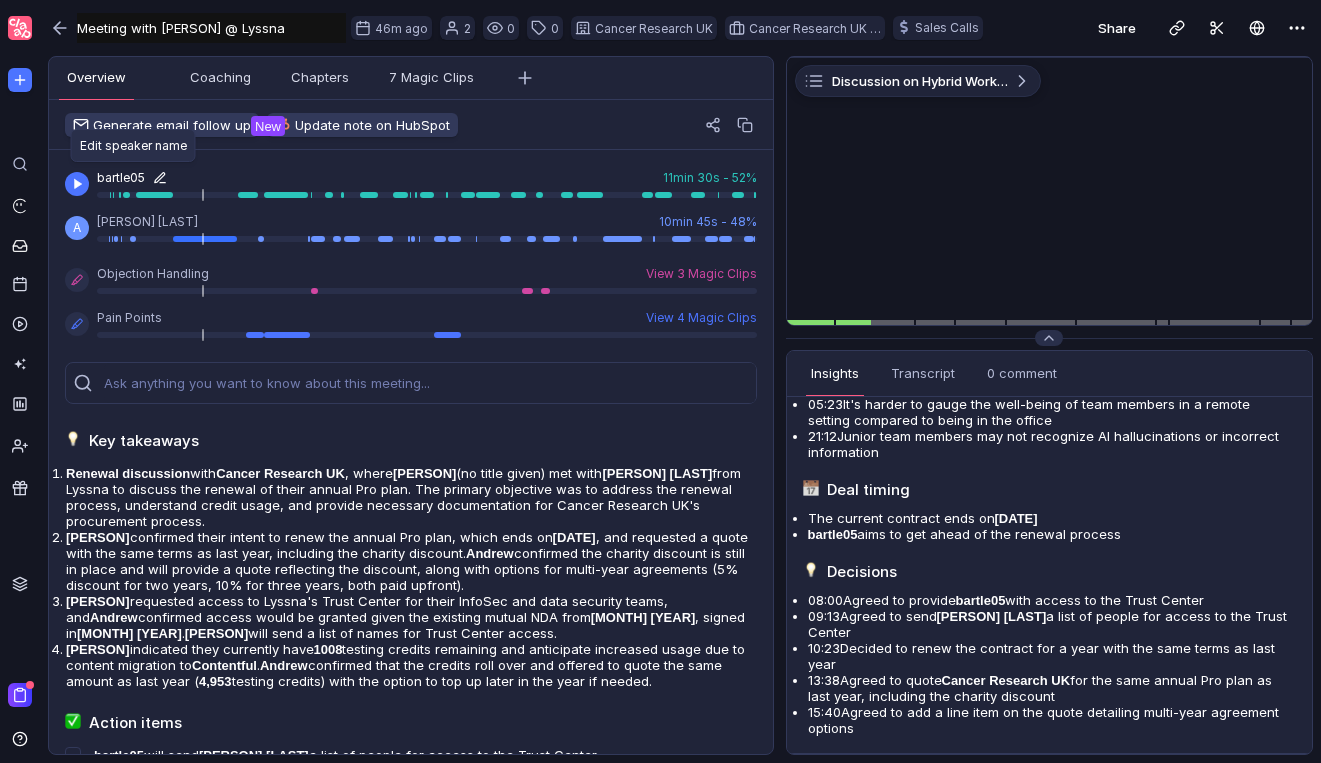 click at bounding box center (160, 178) 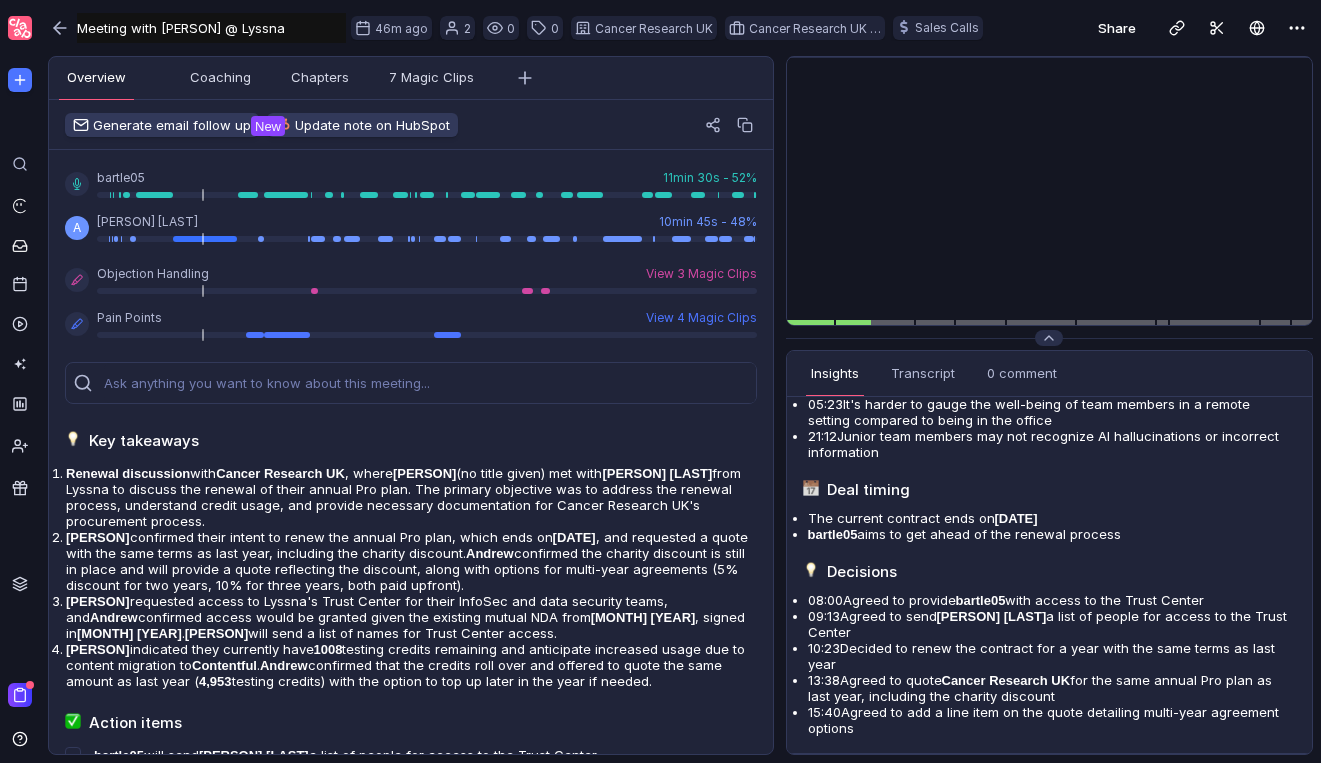 click on "Meeting with [PERSON] @ Lyssna Meeting with [PERSON] @ Lyssna Untitled 46m ago 2 0 0 Cancer Research UK Cancer Research UK - Pro Plan Renewal Sales Calls Share" at bounding box center (680, 28) 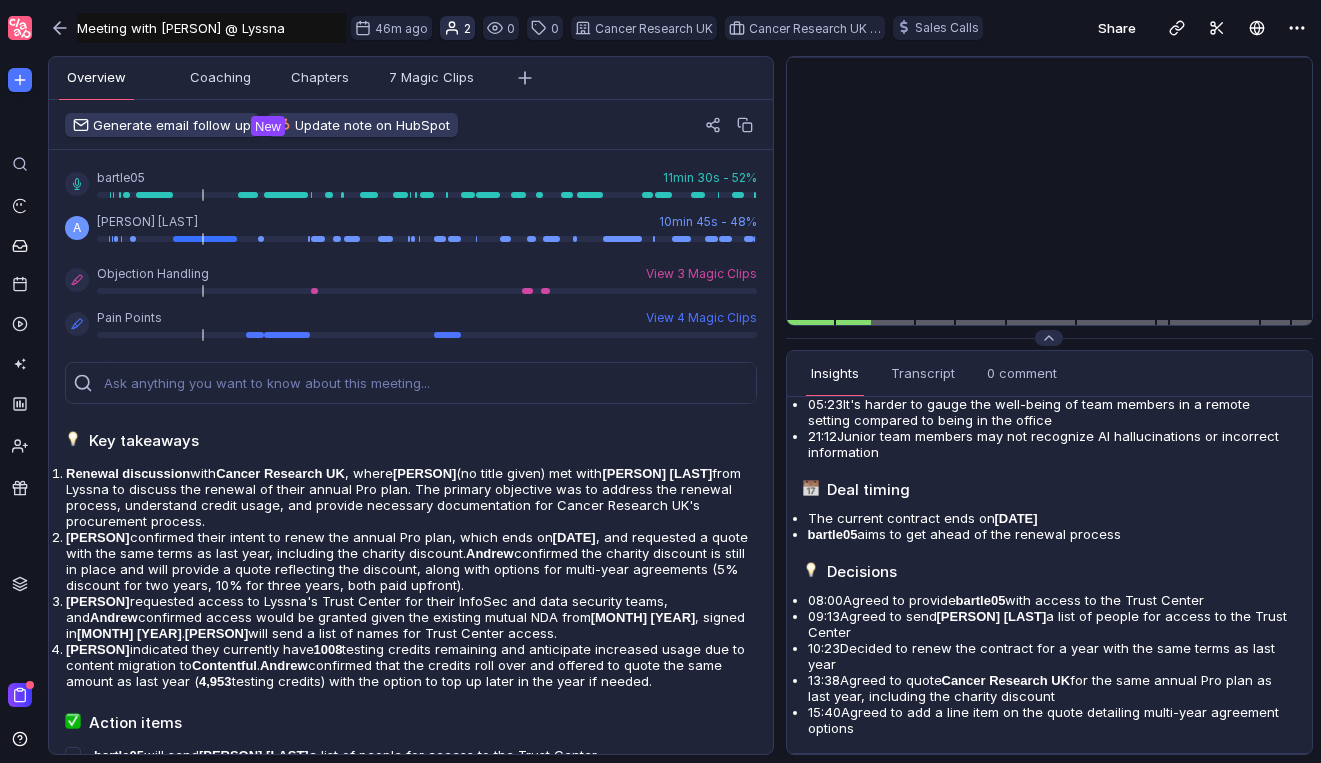 click at bounding box center [452, 28] 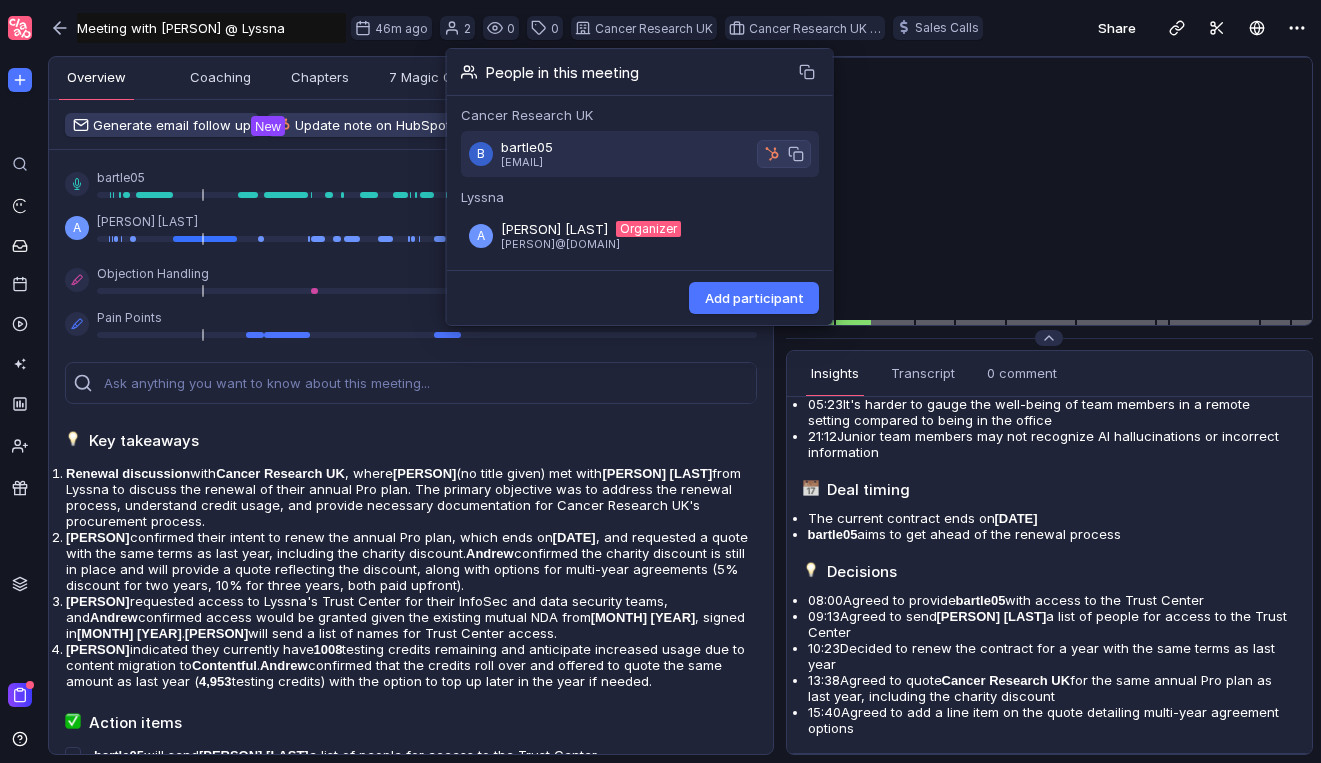 click at bounding box center [771, 153] 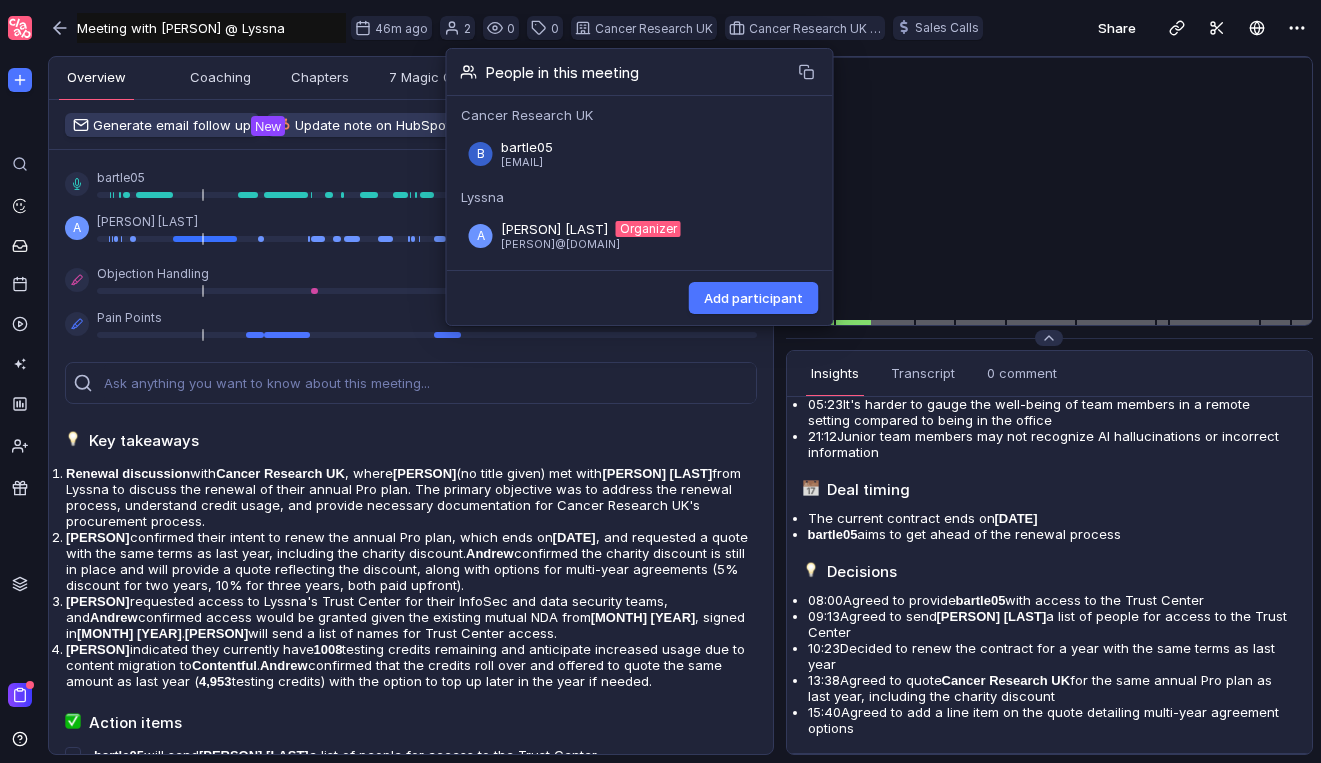 click on "Share" at bounding box center (1158, 28) 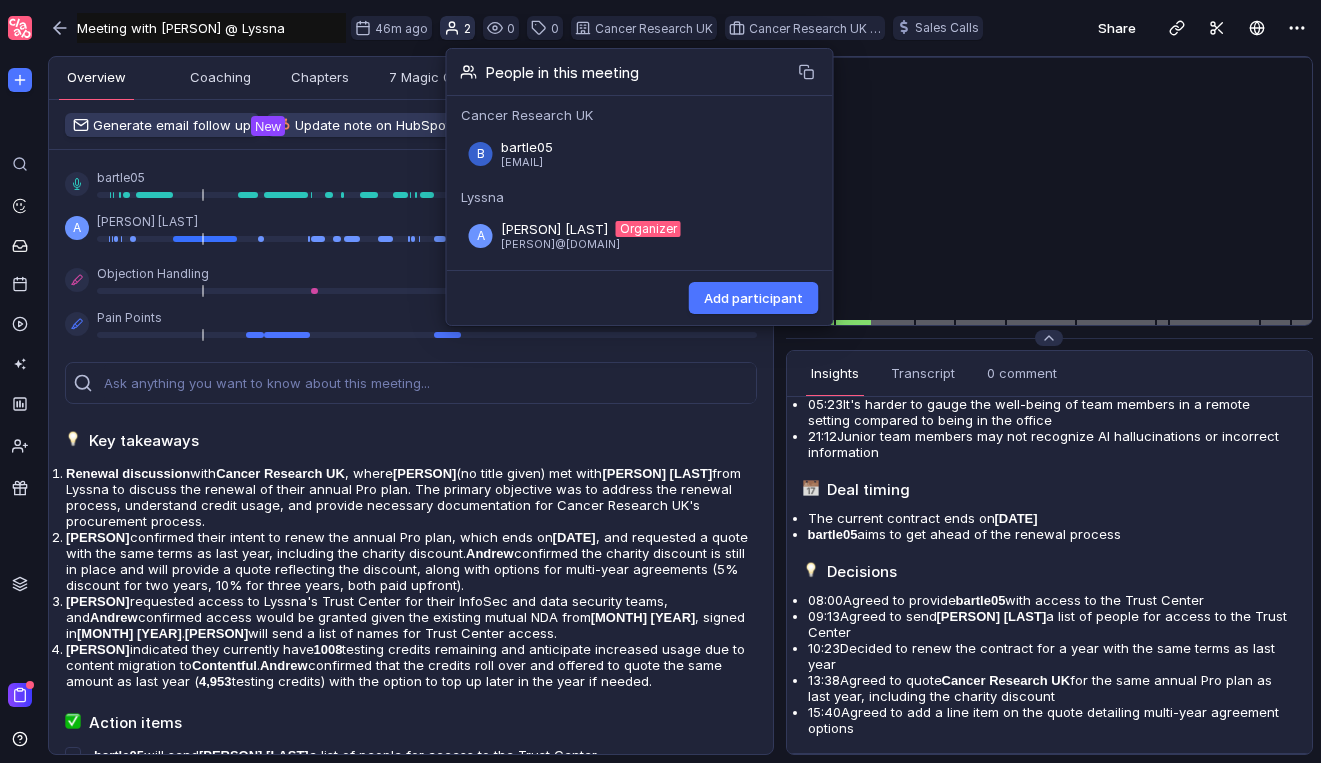click at bounding box center [452, 28] 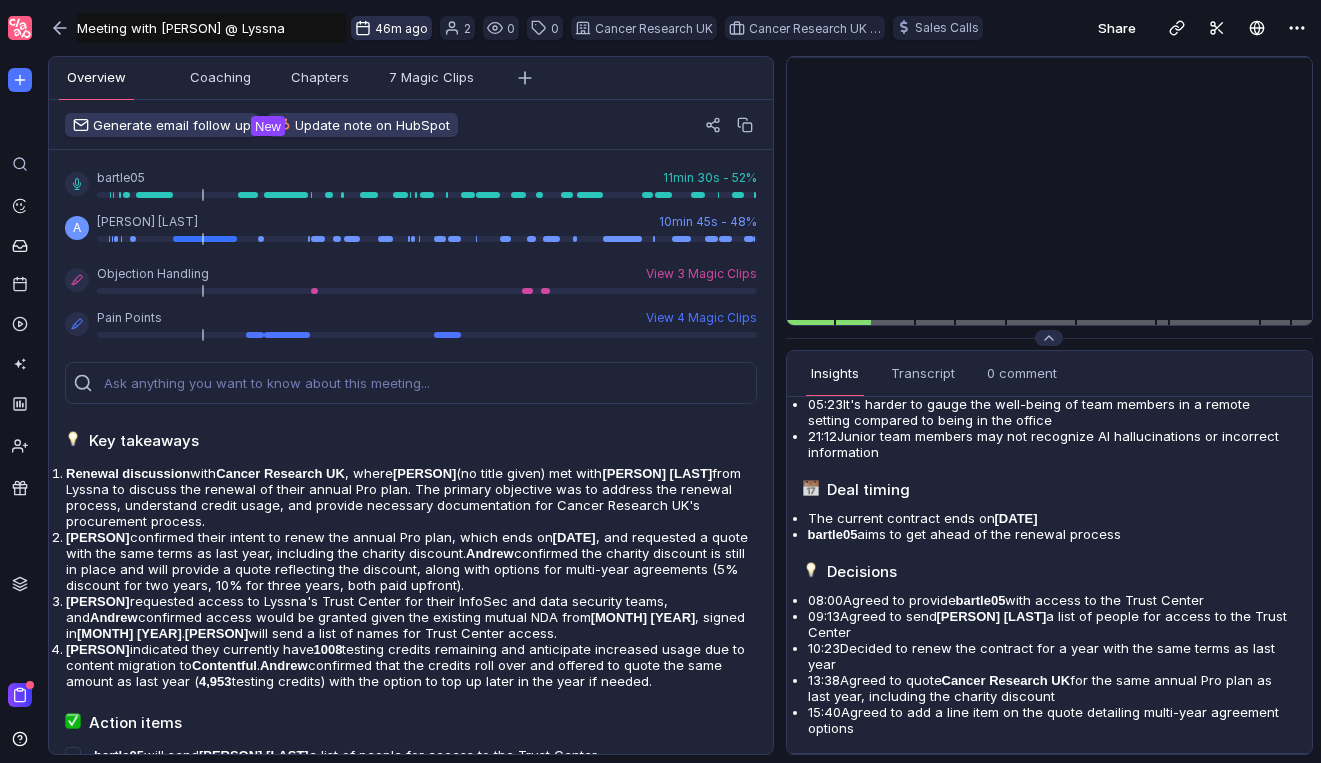 click on "46m ago" at bounding box center (401, 28) 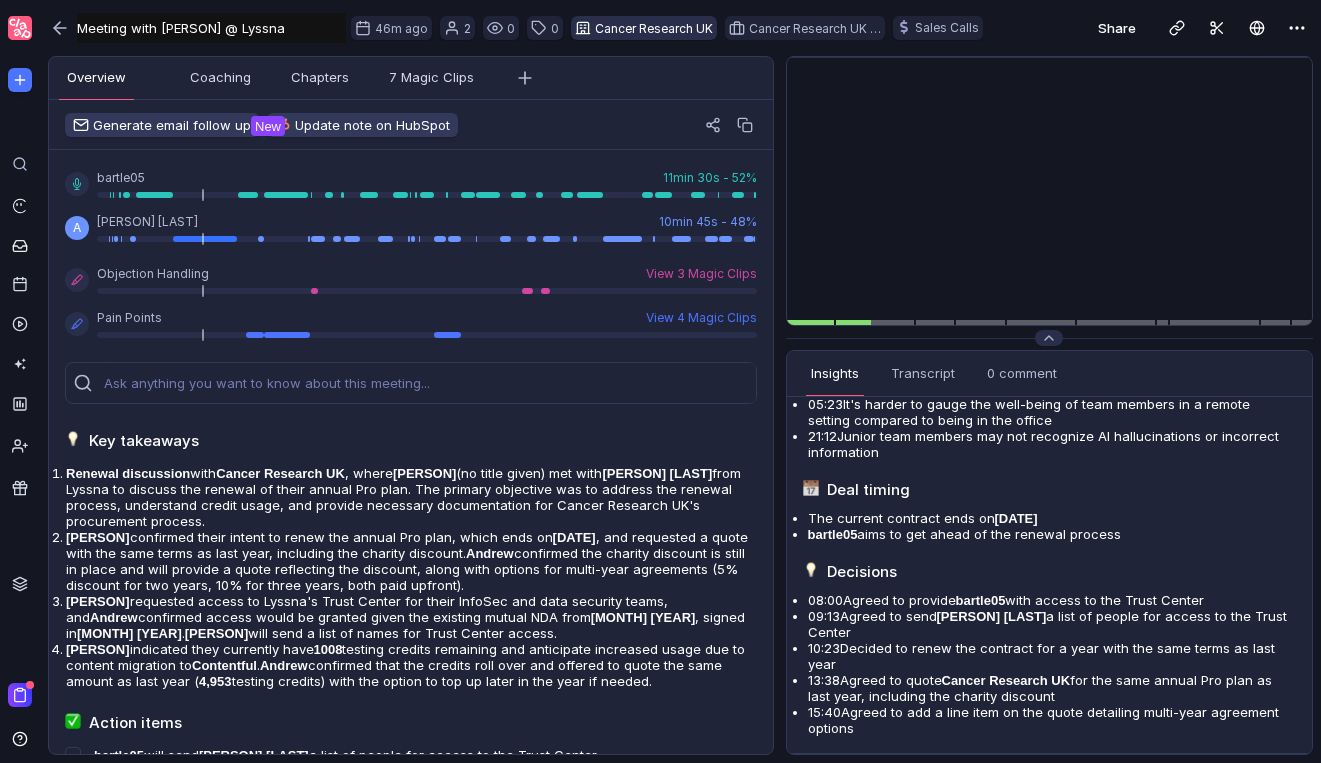 click on "Cancer Research UK" at bounding box center (654, 28) 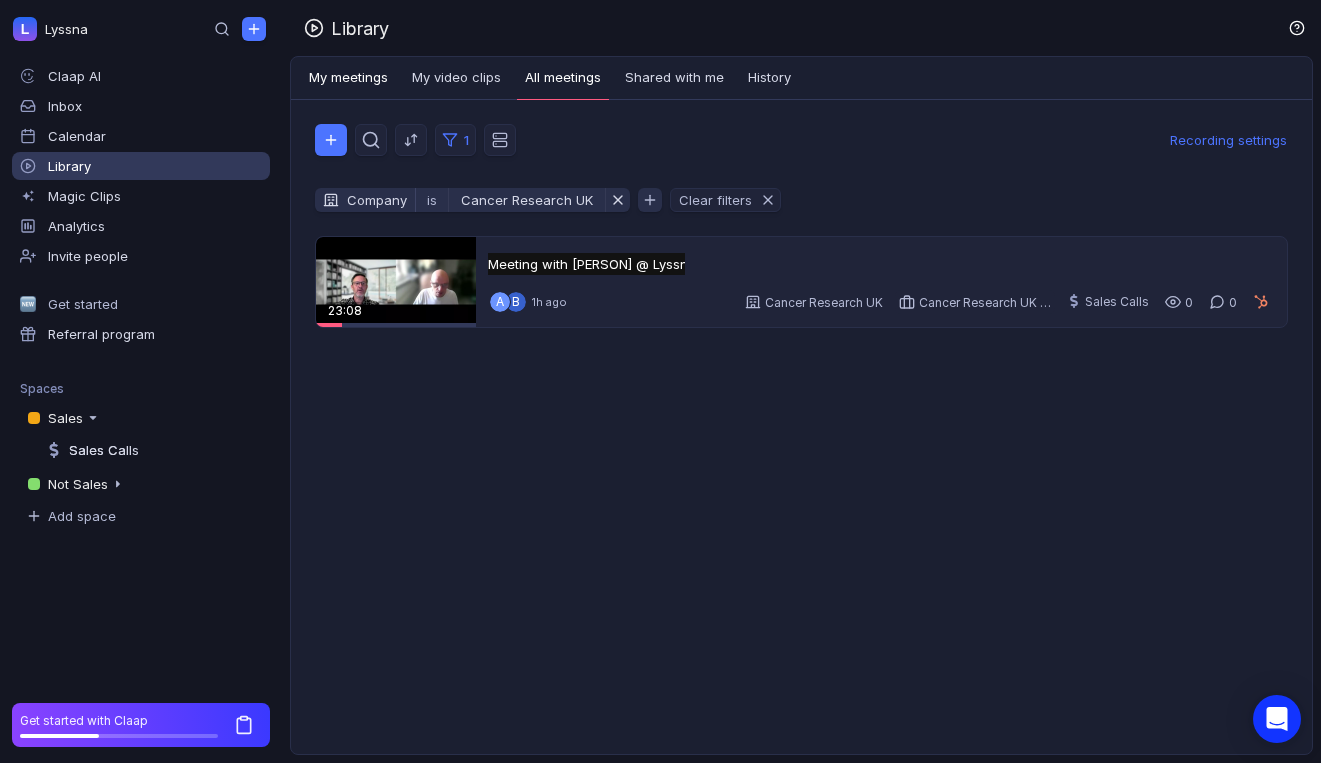 click on "My meetings" at bounding box center (348, 78) 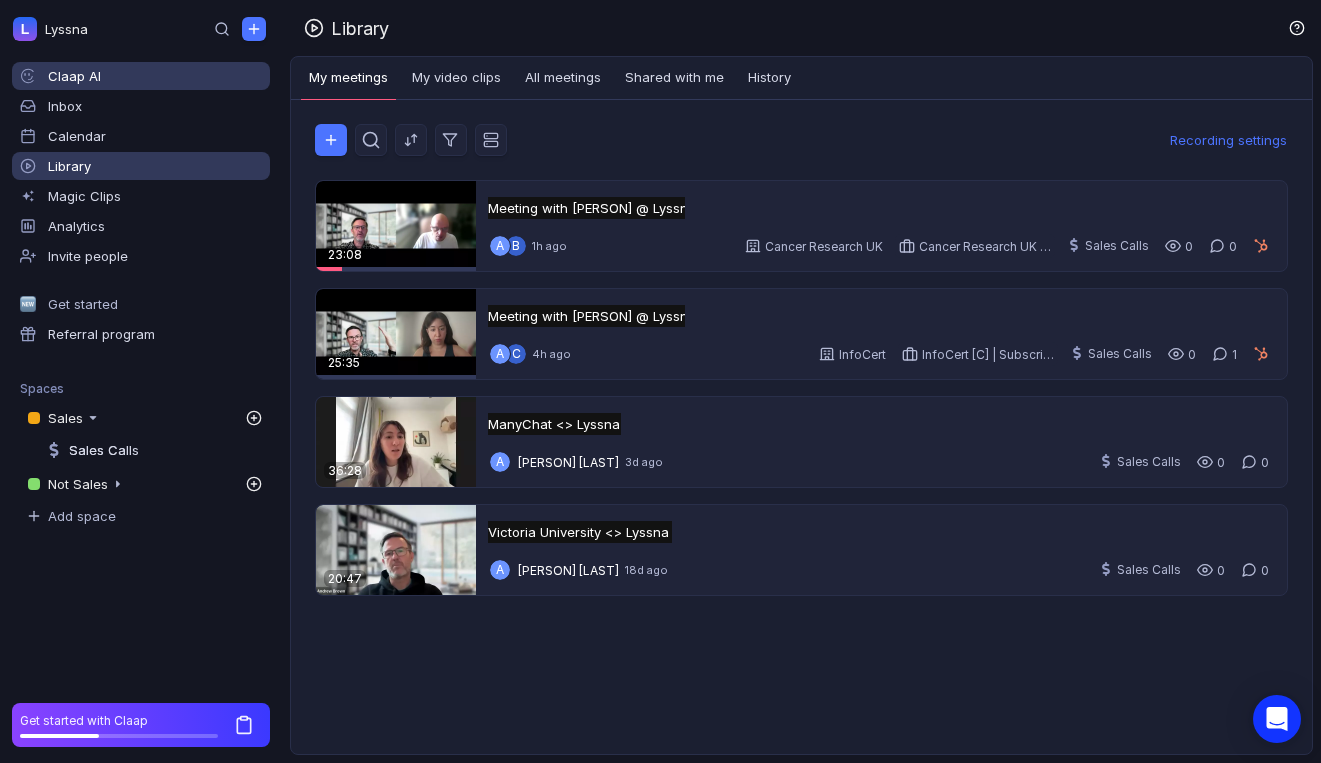 click on "Claap AI" at bounding box center (155, 76) 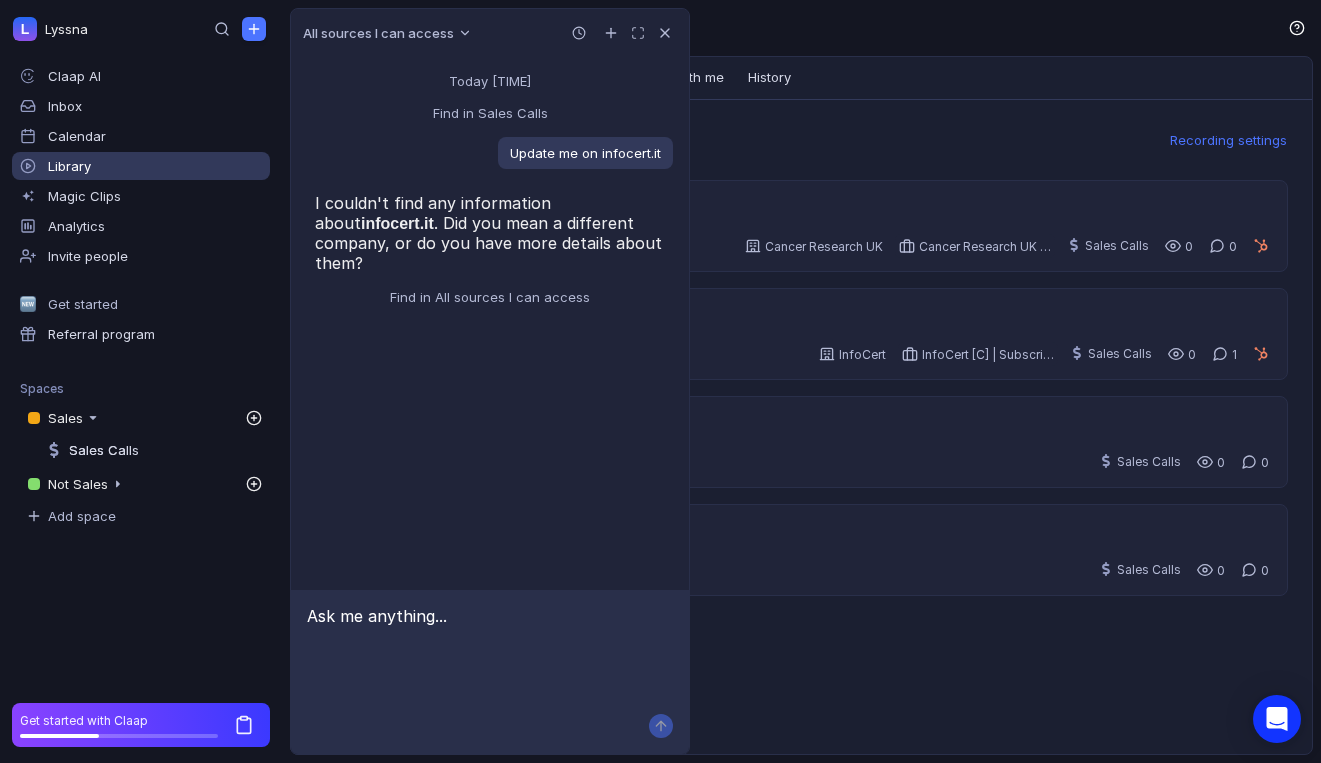 click on "Library" at bounding box center [69, 166] 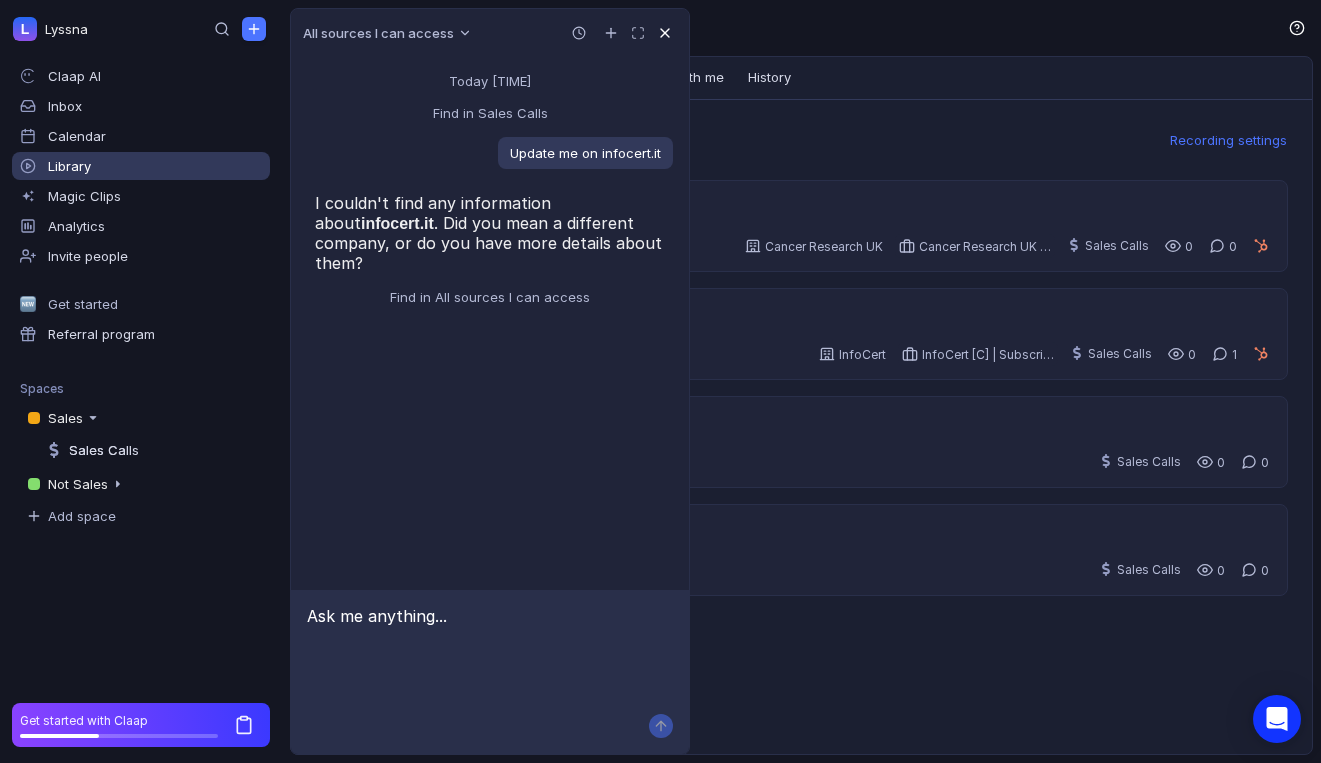 click at bounding box center (665, 33) 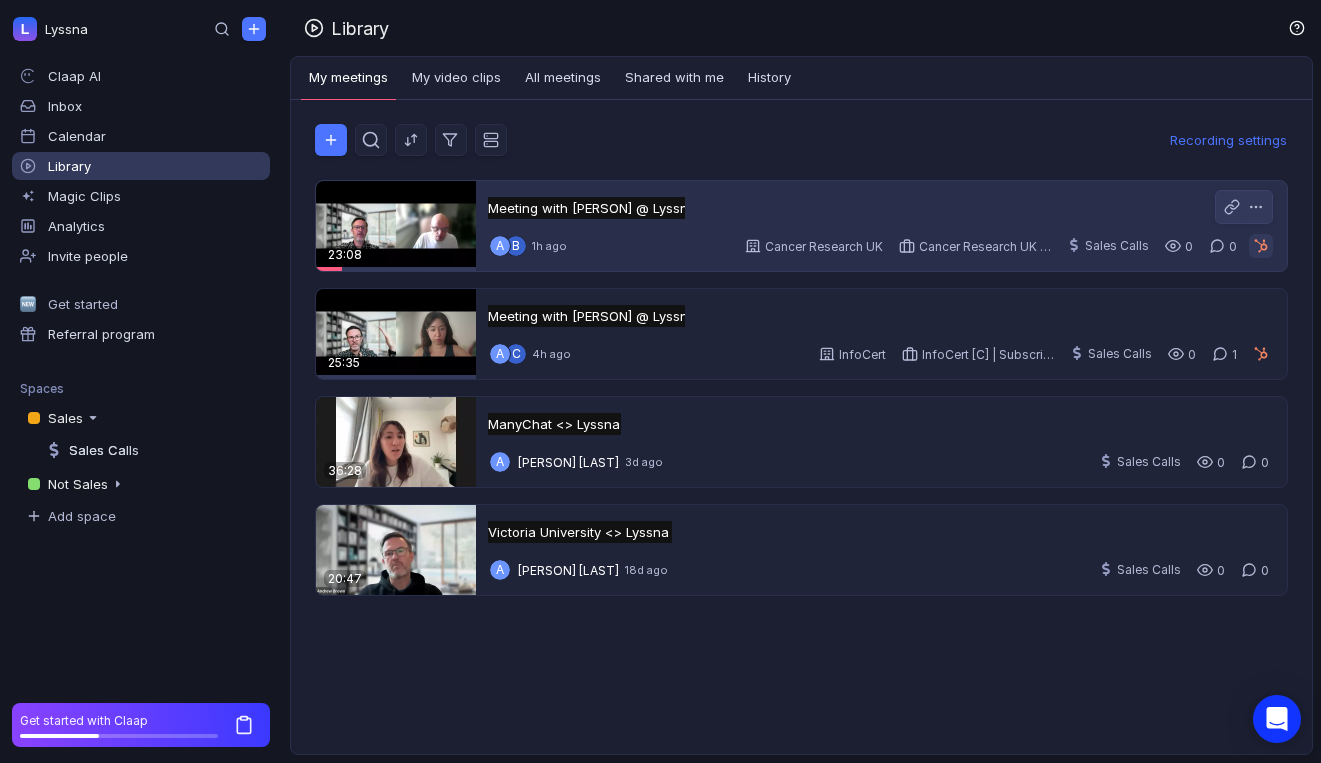 click at bounding box center (1261, 246) 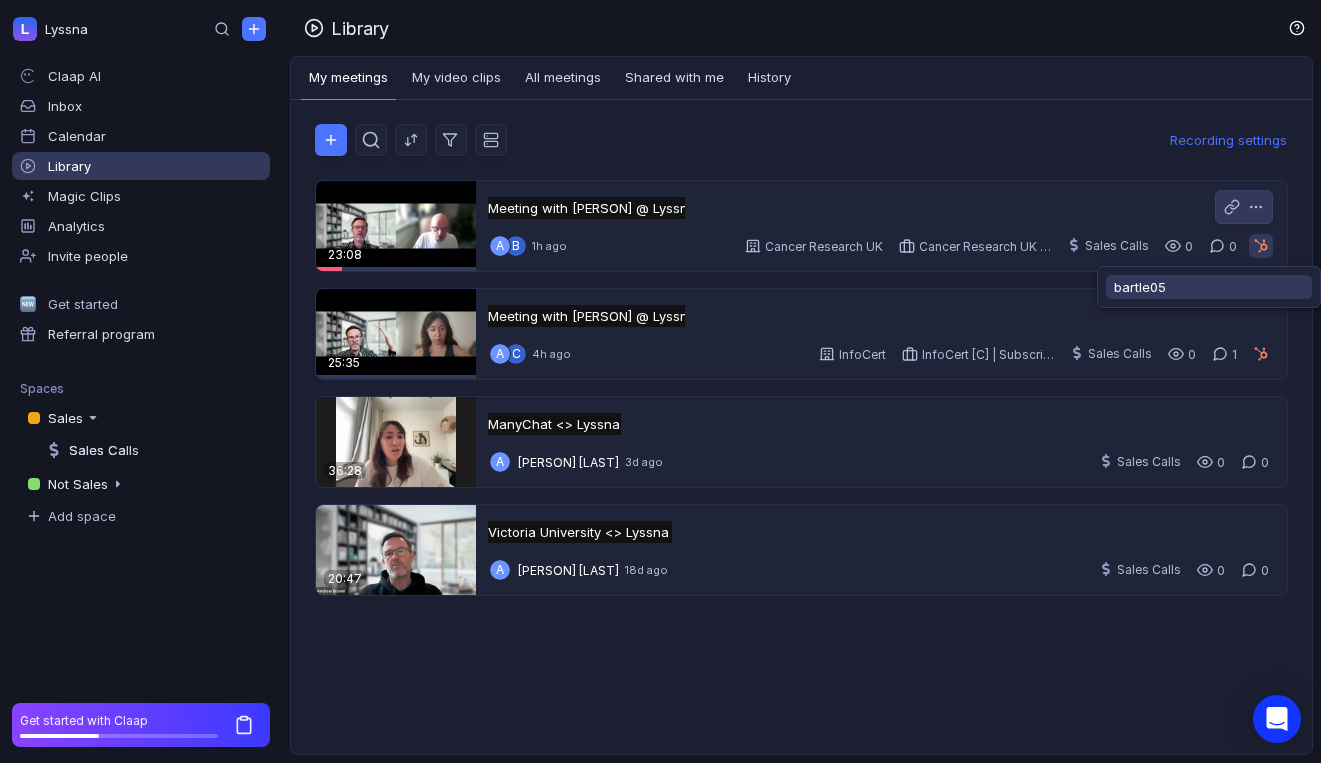 click on "bartle05" at bounding box center [1209, 287] 